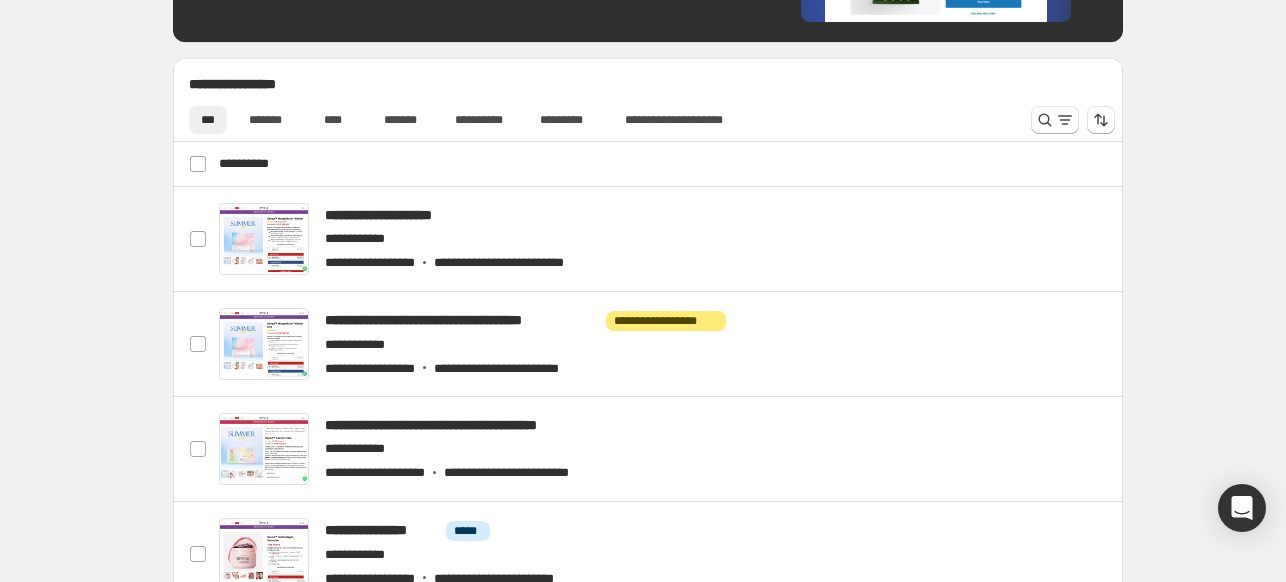 scroll, scrollTop: 899, scrollLeft: 0, axis: vertical 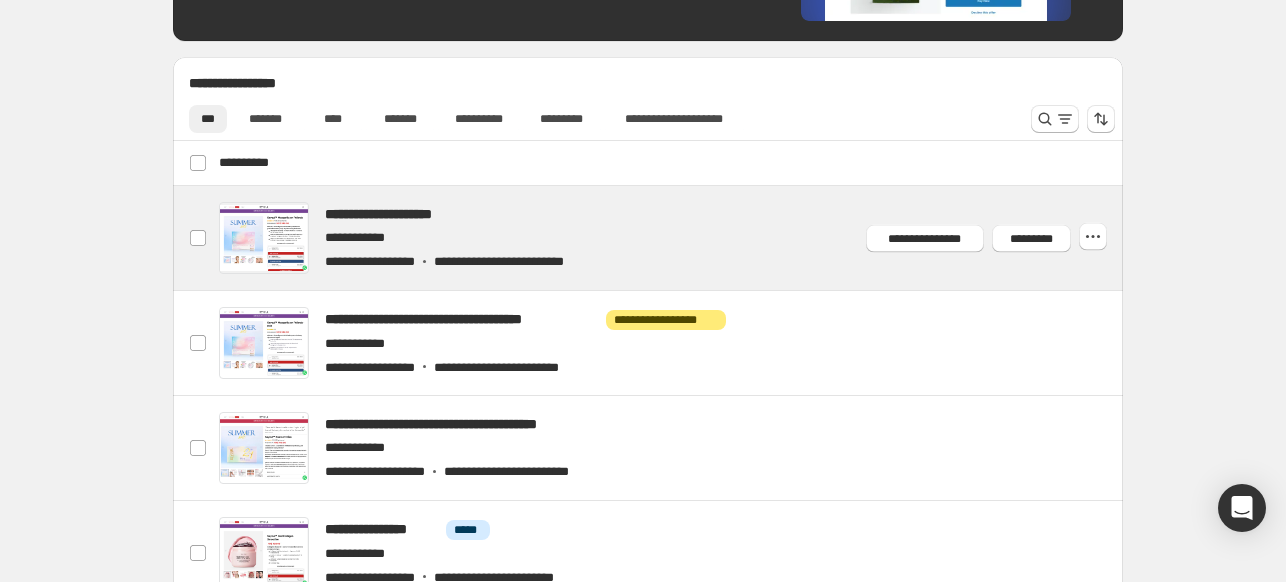 click at bounding box center (672, 238) 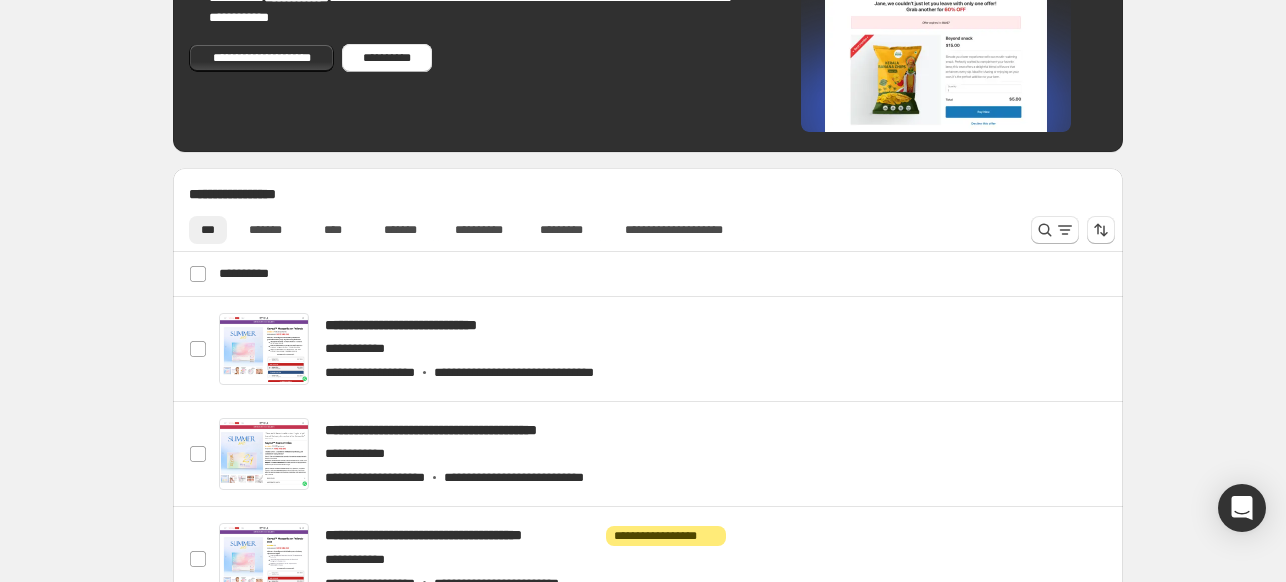 scroll, scrollTop: 984, scrollLeft: 0, axis: vertical 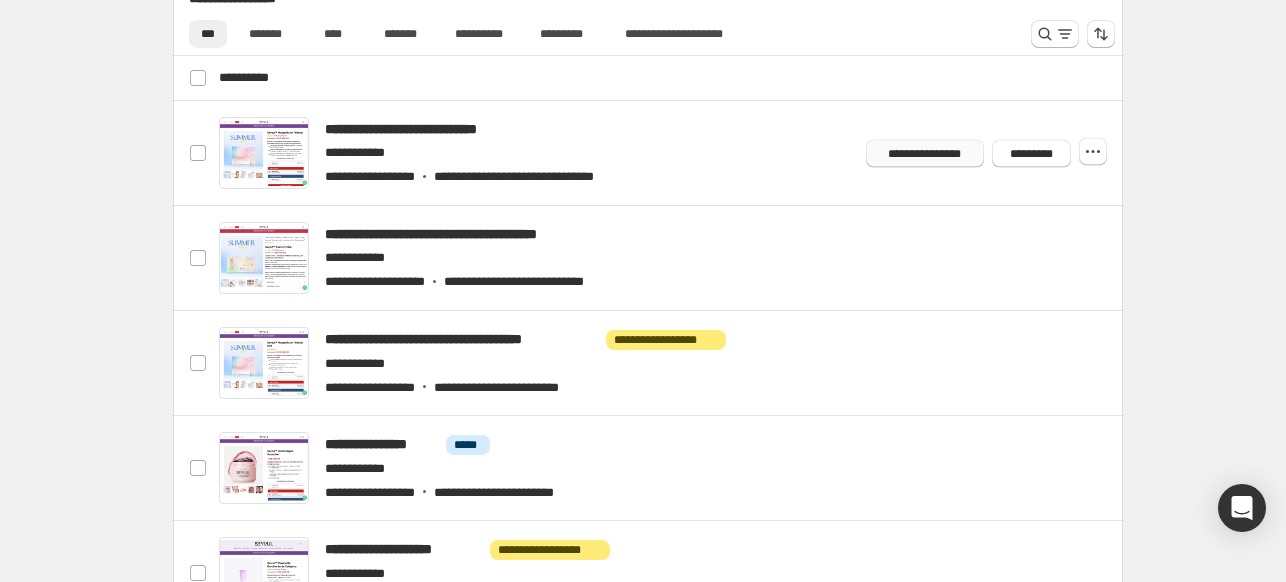 click on "**********" at bounding box center (925, 153) 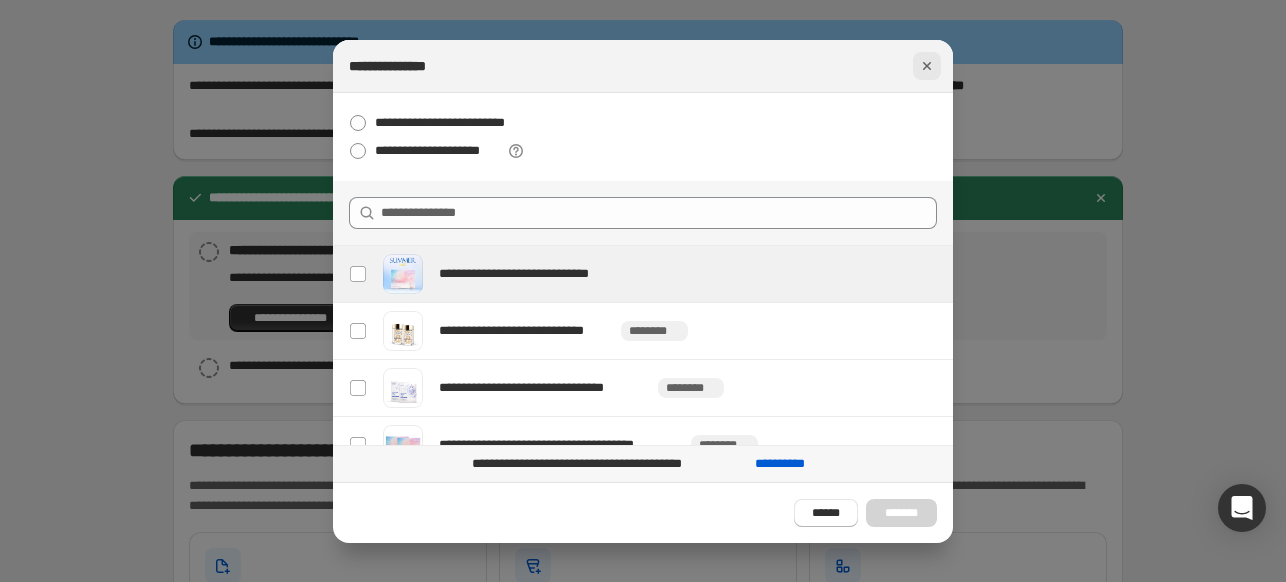 click 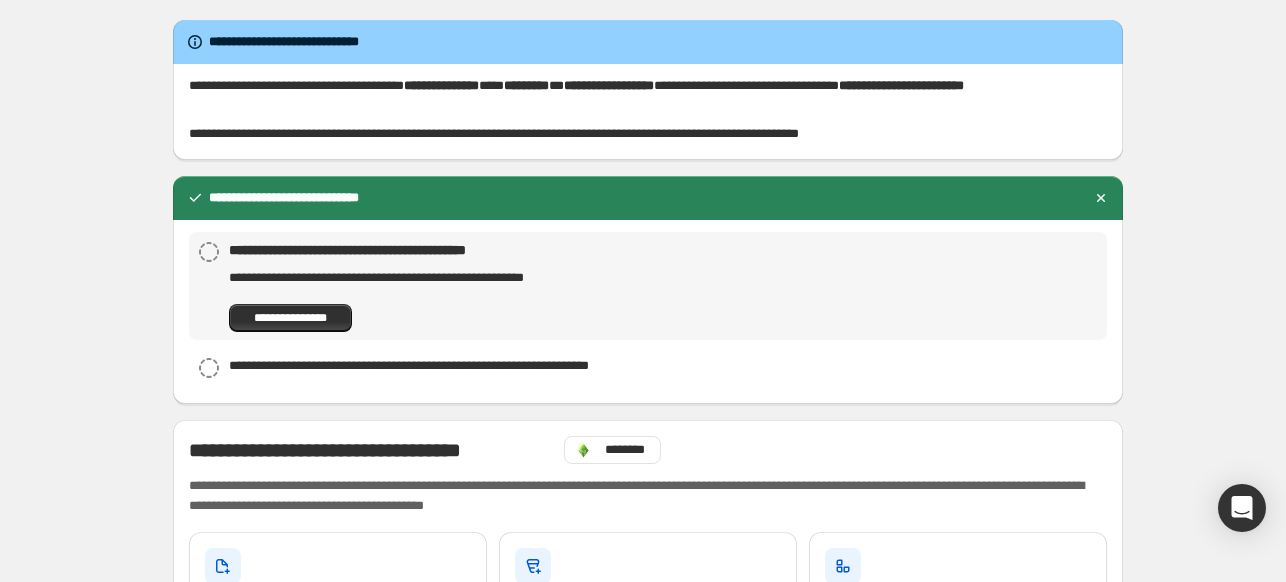 scroll, scrollTop: 984, scrollLeft: 0, axis: vertical 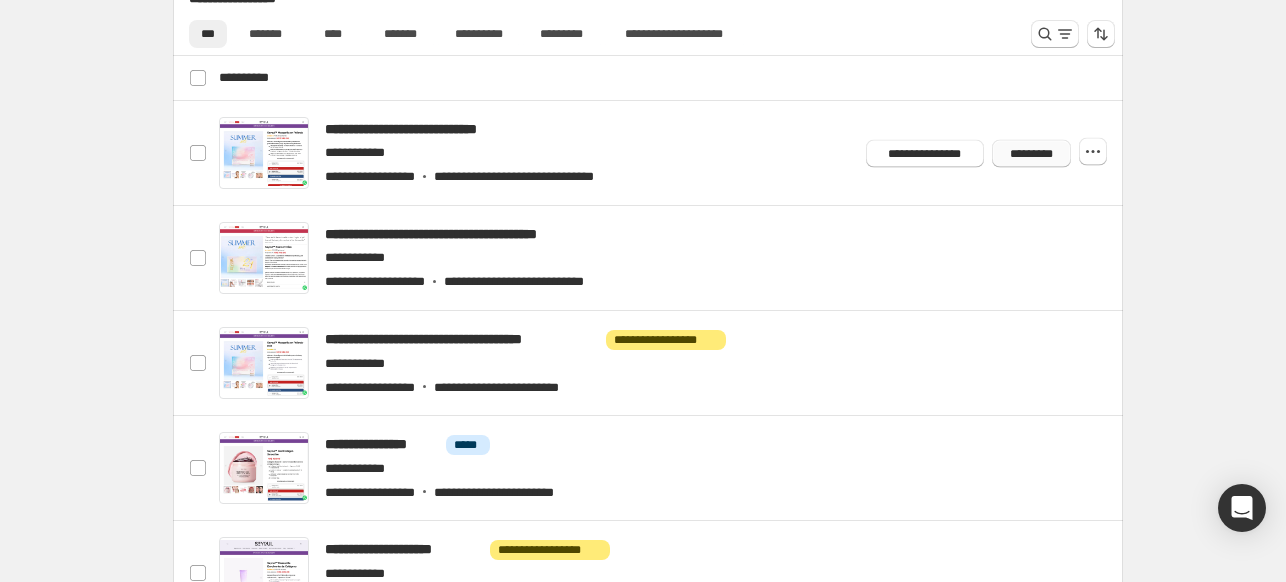 click on "*********" at bounding box center [1031, 153] 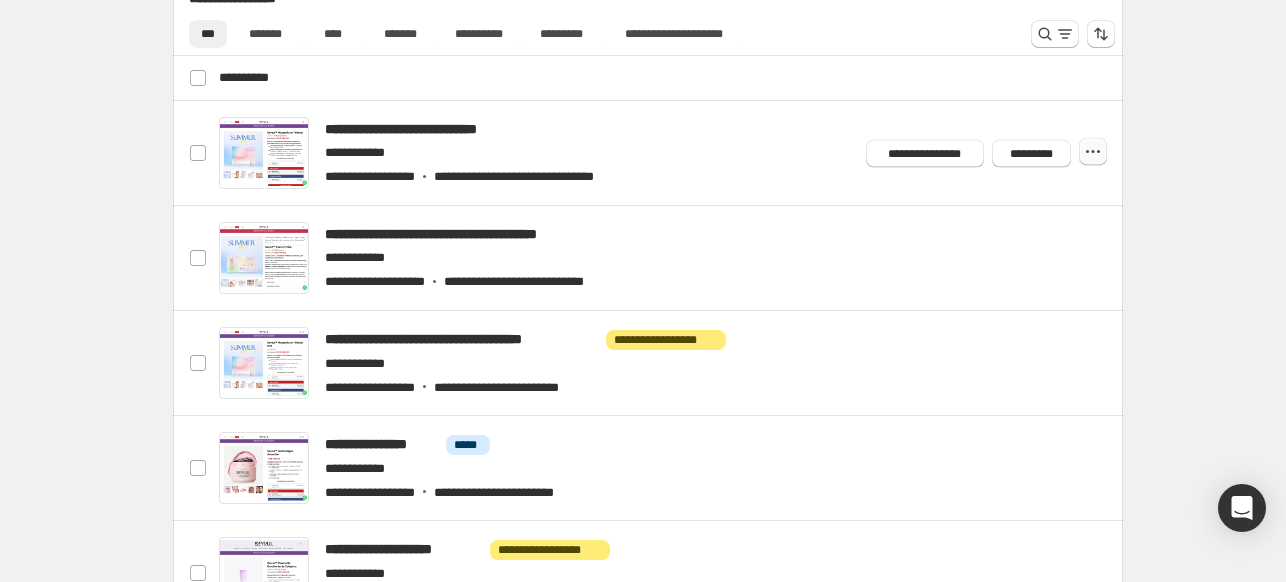 click 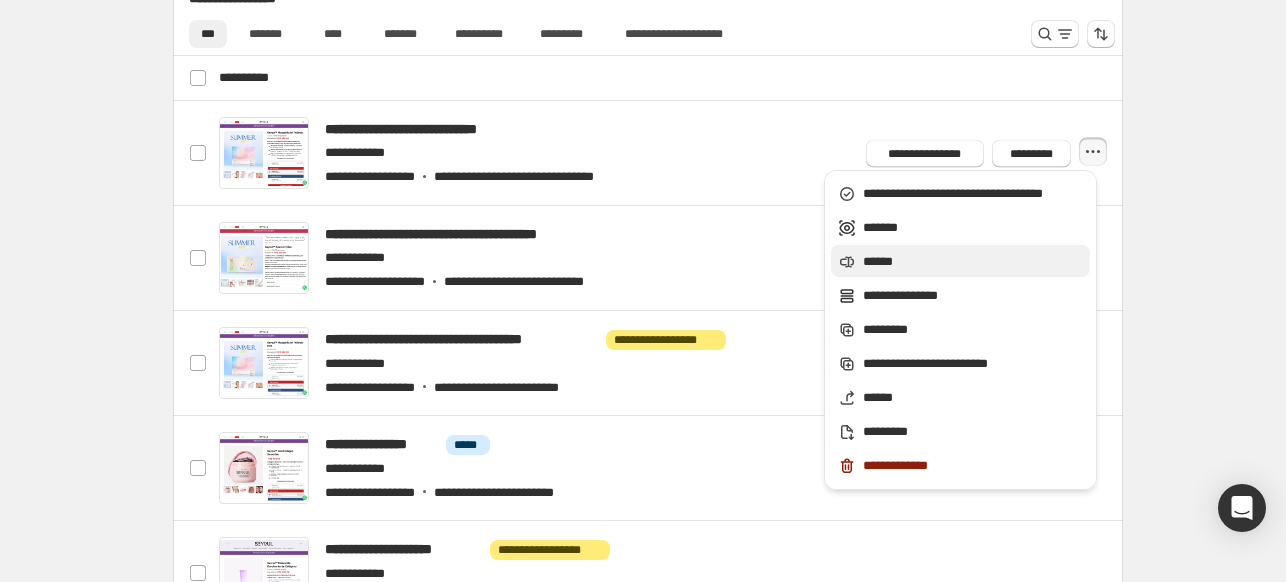 click on "******" at bounding box center [973, 262] 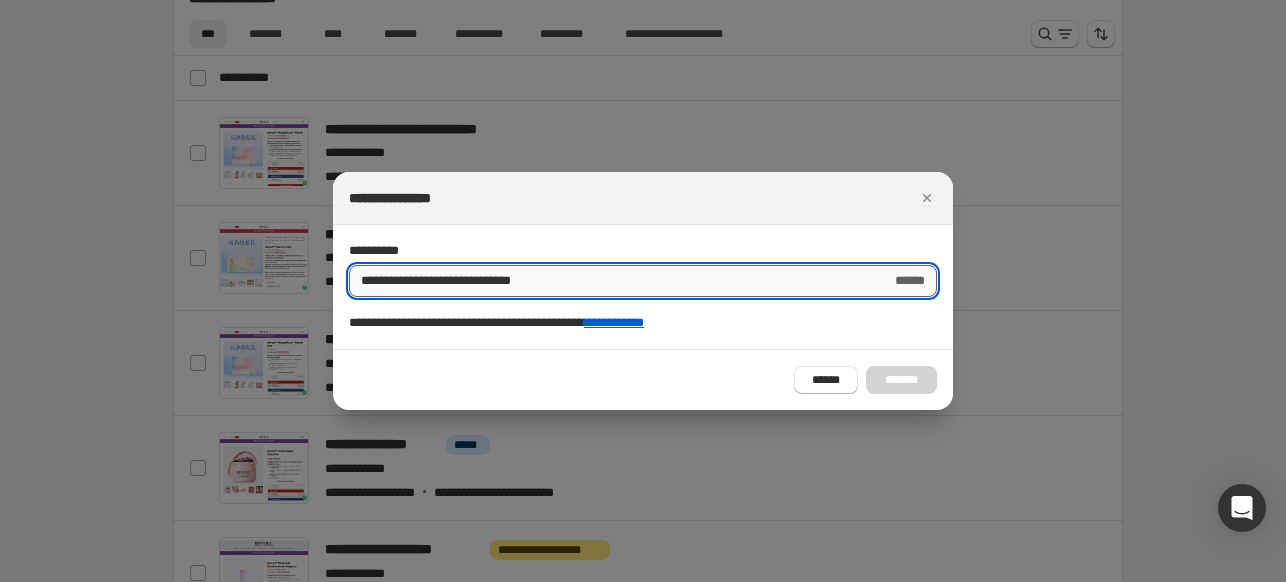 click on "**********" at bounding box center (612, 281) 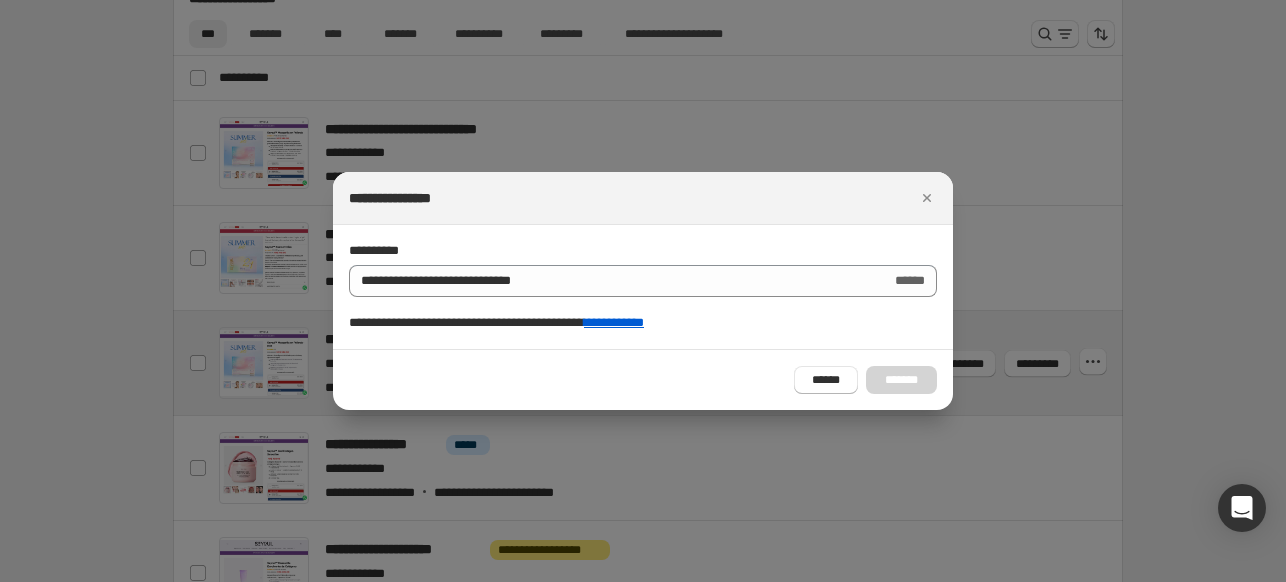 click on "******" at bounding box center [826, 380] 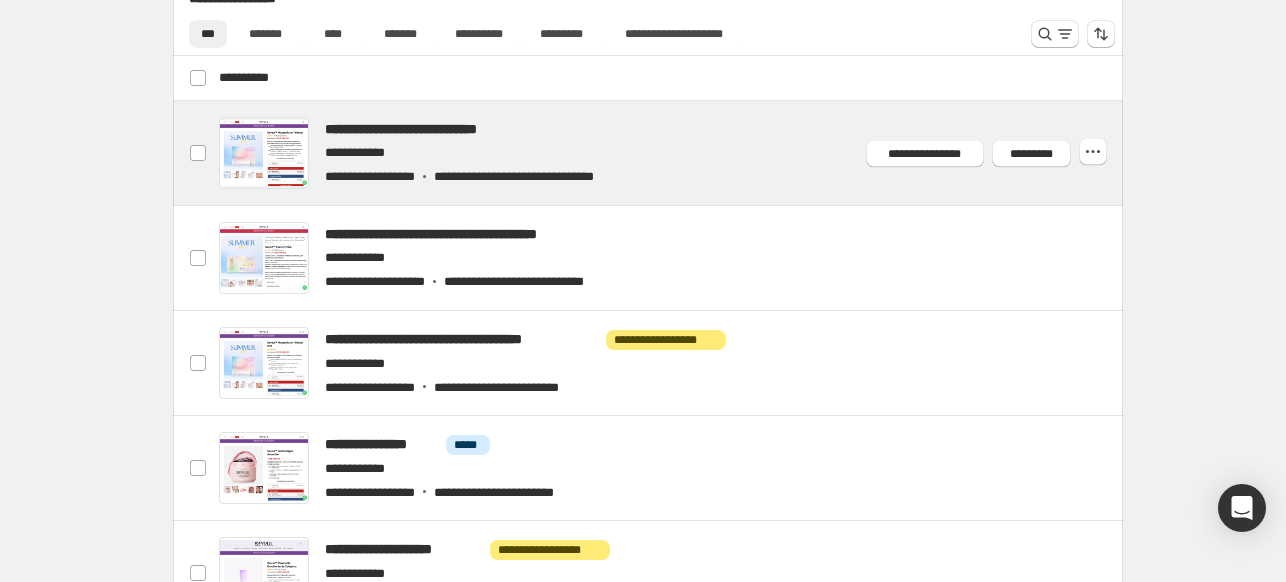click at bounding box center [672, 153] 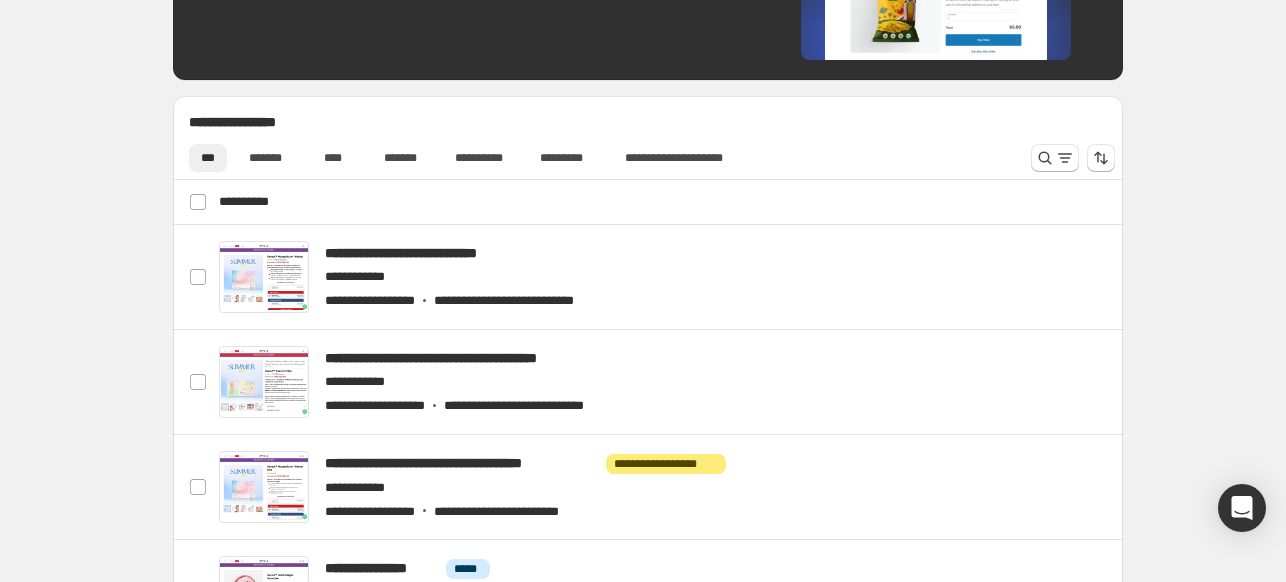 scroll, scrollTop: 914, scrollLeft: 0, axis: vertical 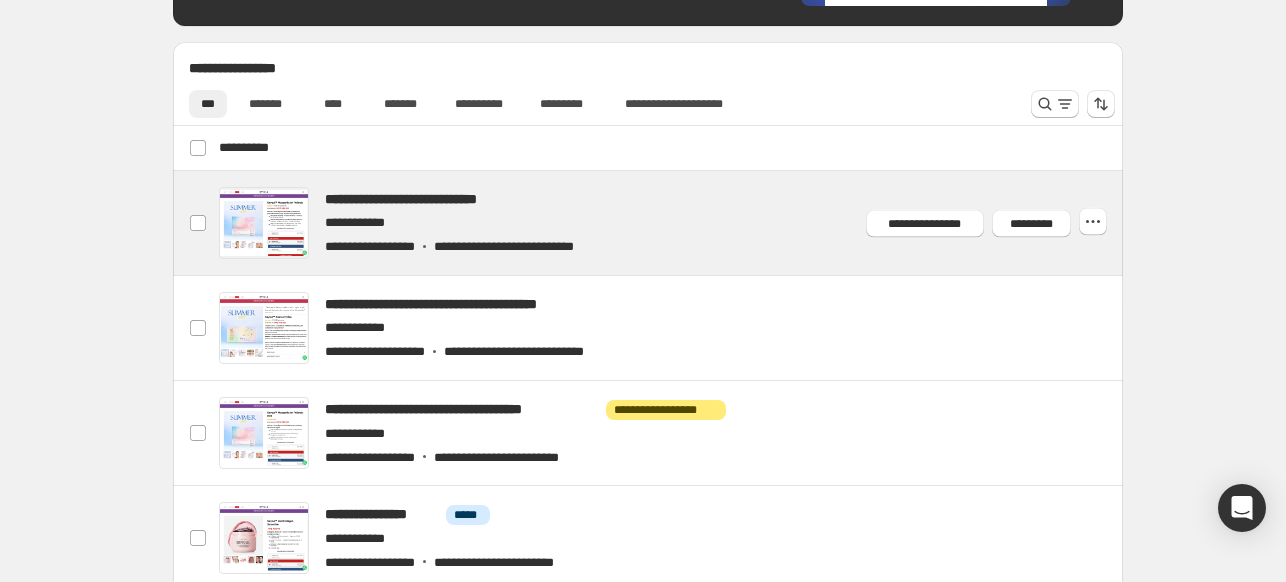 click at bounding box center [672, 223] 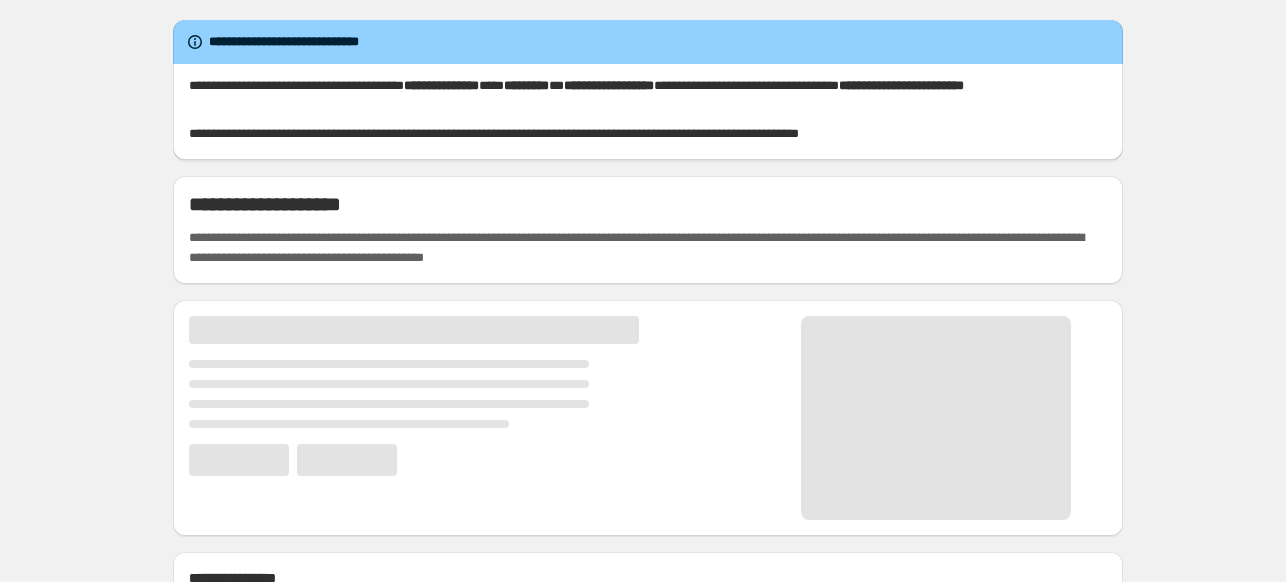 scroll, scrollTop: 0, scrollLeft: 0, axis: both 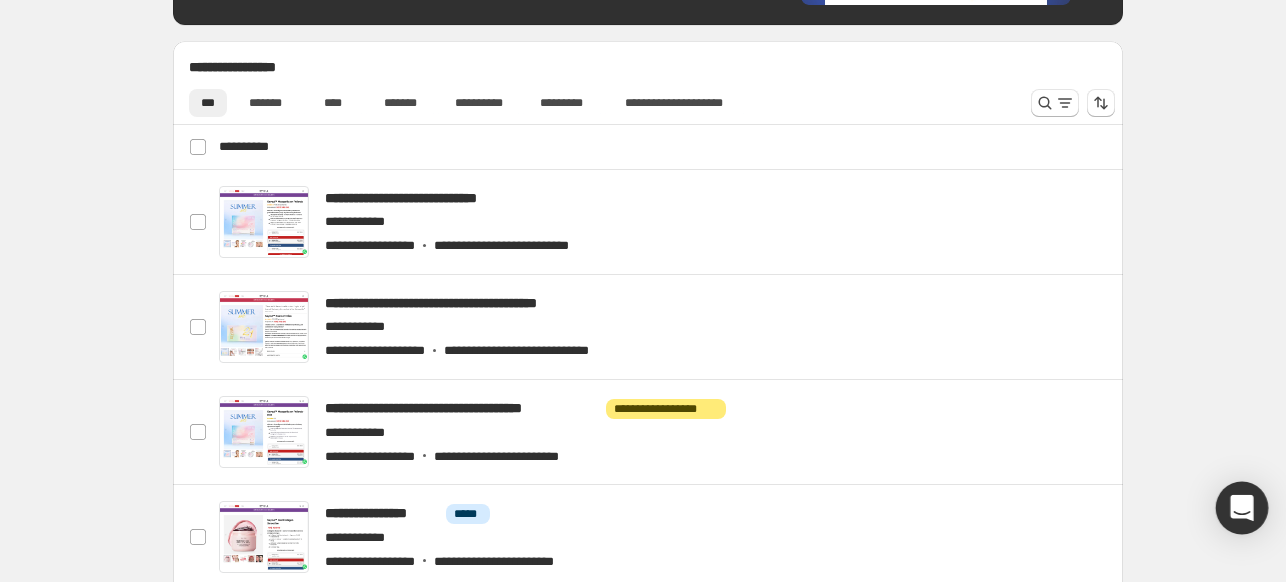 click 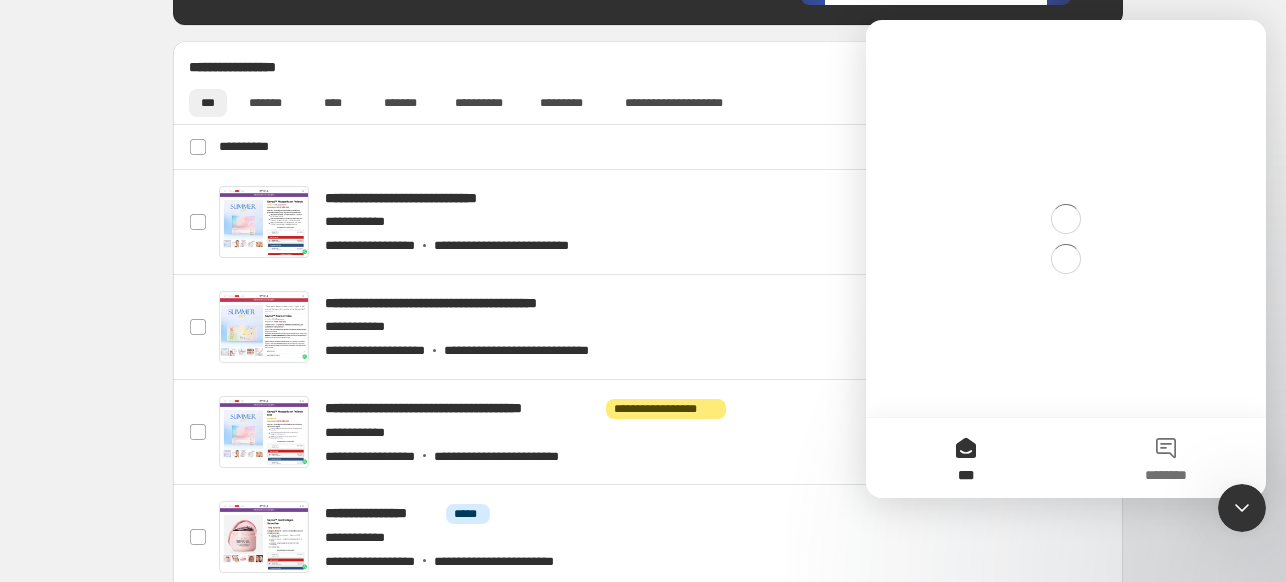 scroll, scrollTop: 0, scrollLeft: 0, axis: both 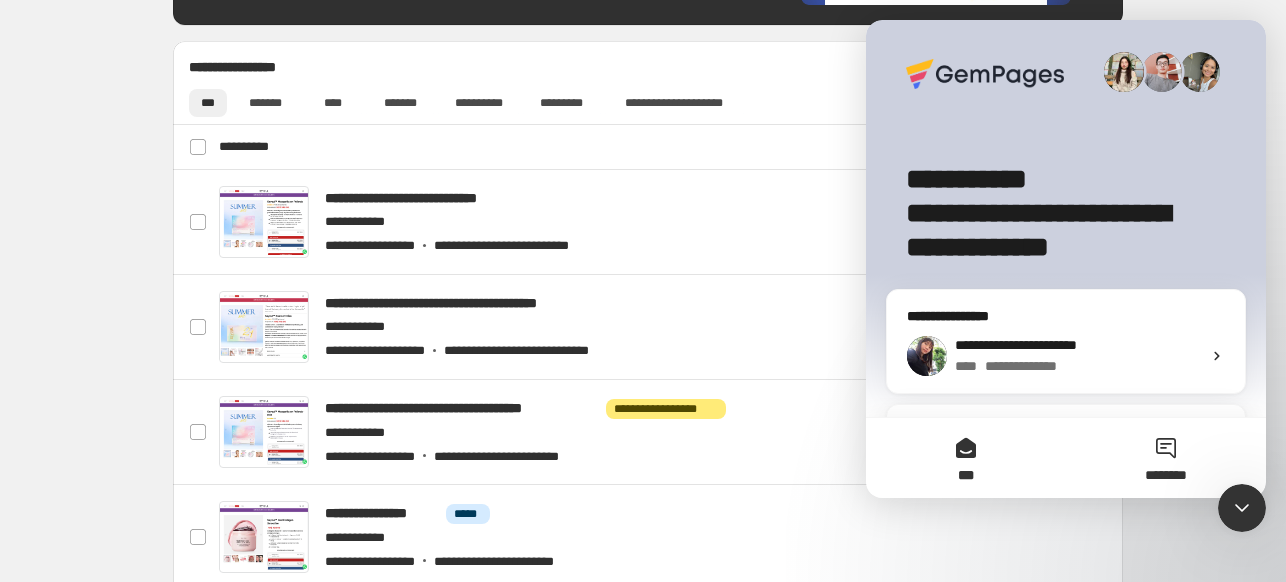 click on "********" at bounding box center (1166, 458) 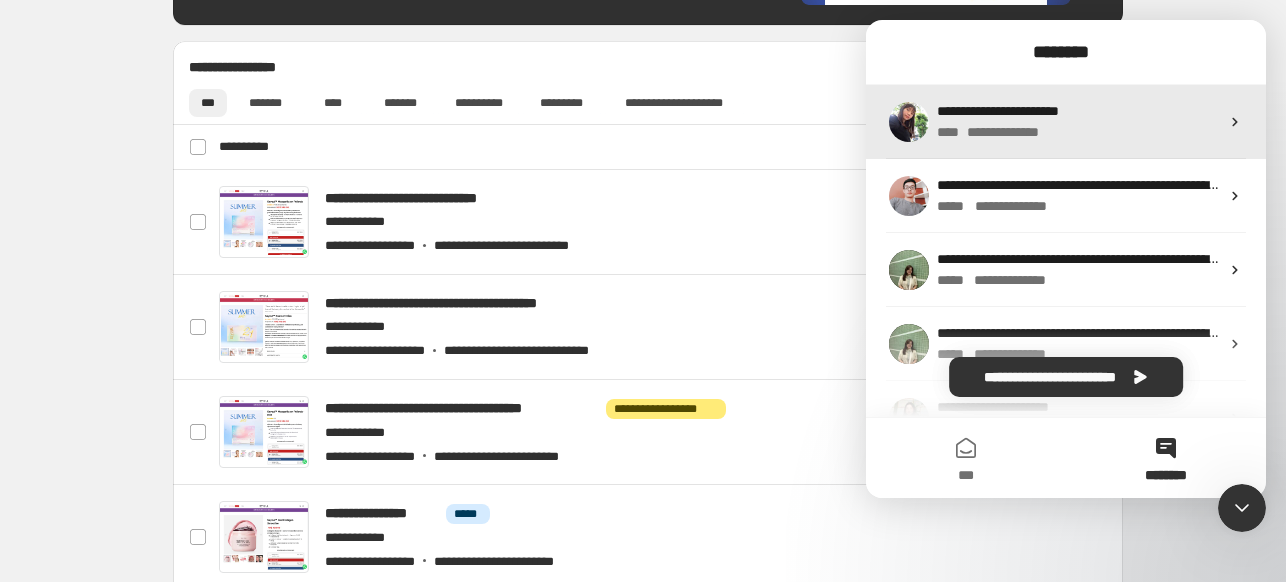 click on "**********" at bounding box center [1078, 132] 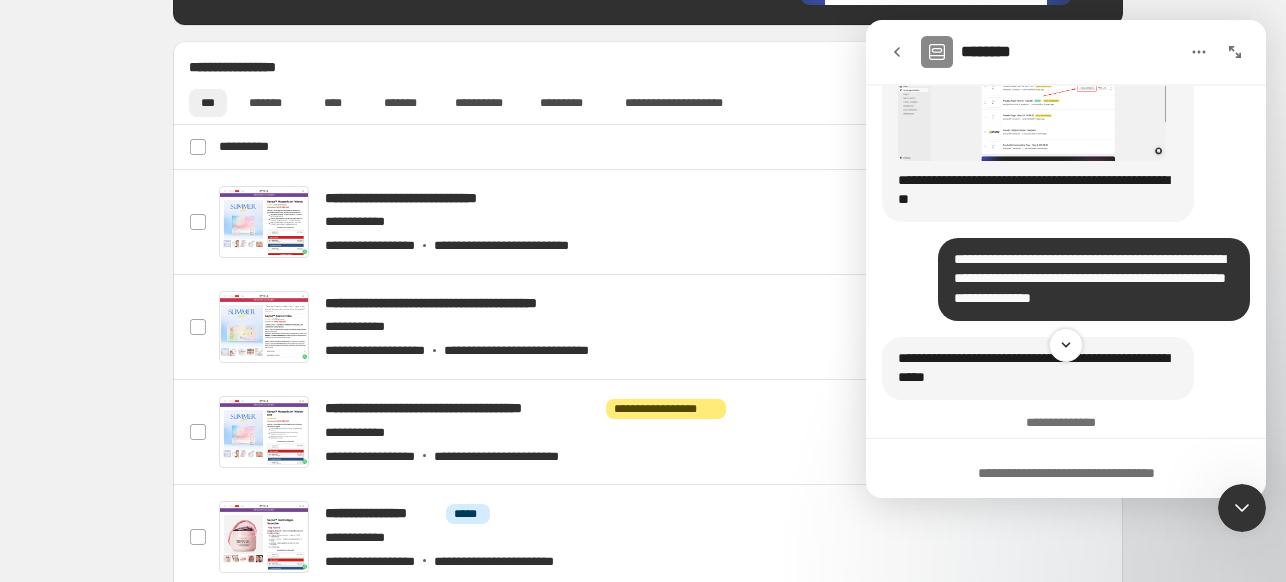 scroll, scrollTop: 3835, scrollLeft: 0, axis: vertical 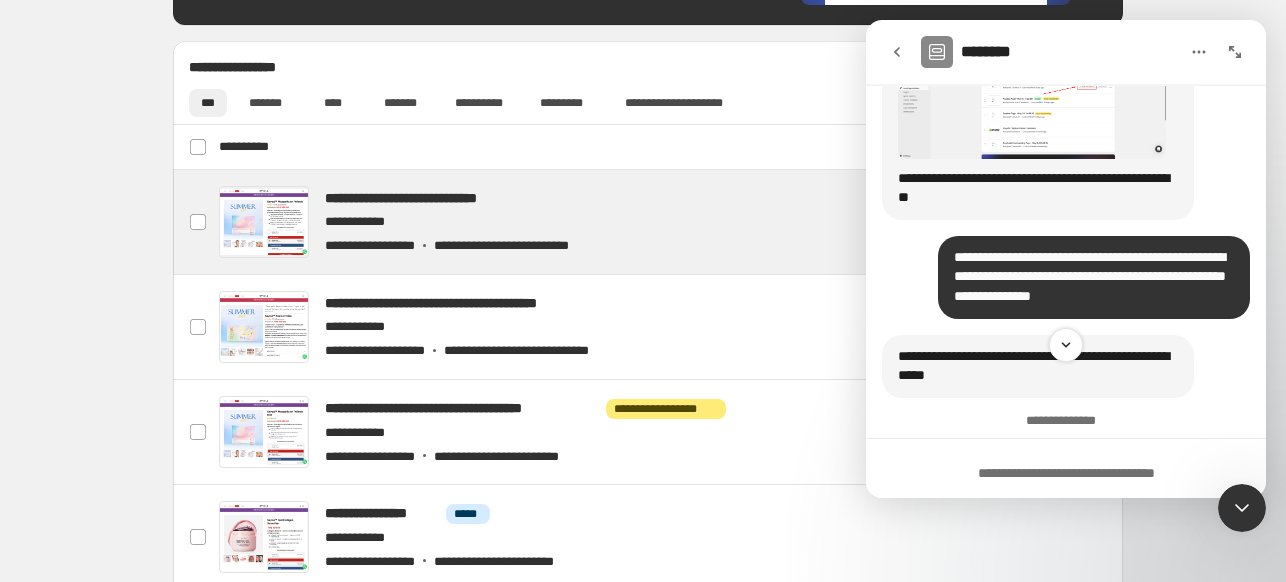 click at bounding box center (672, 222) 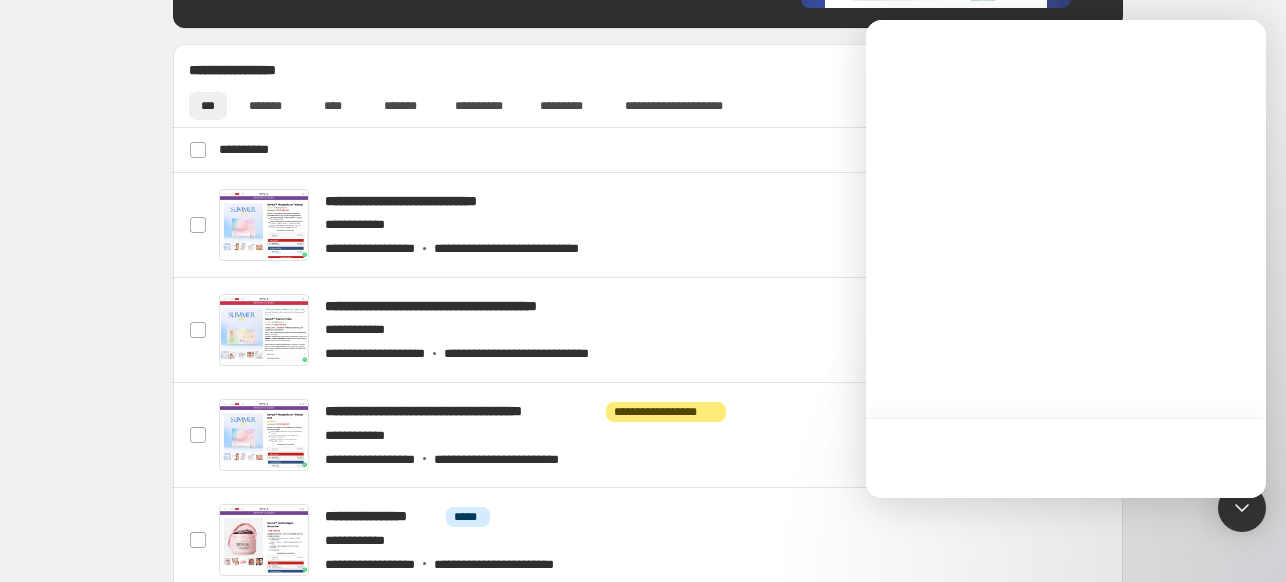 scroll, scrollTop: 912, scrollLeft: 0, axis: vertical 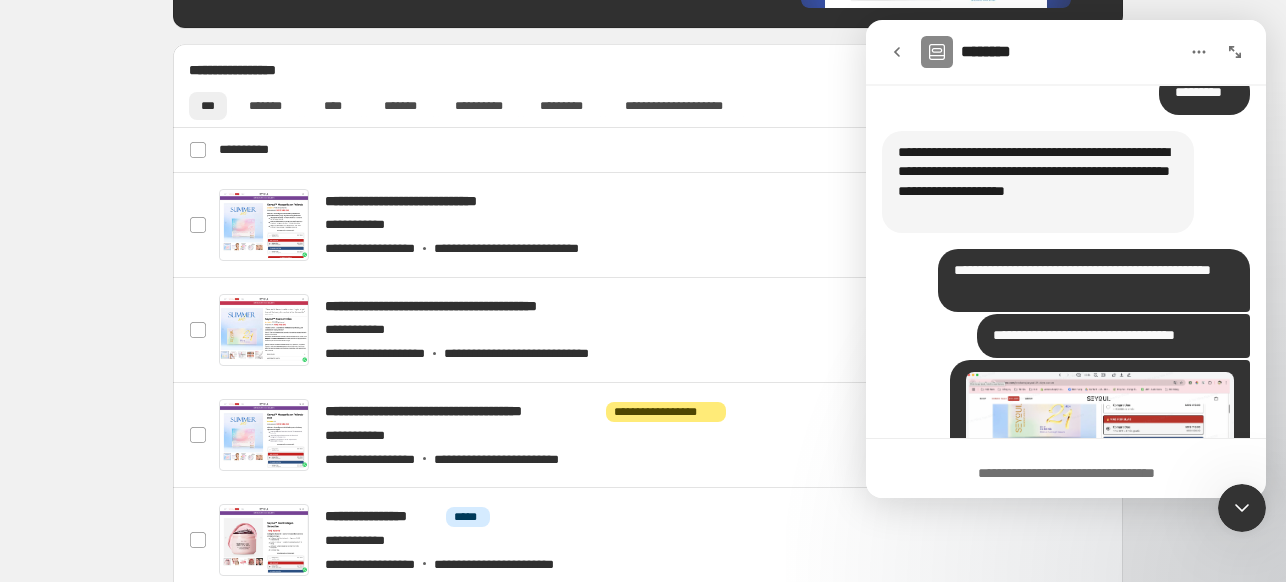 click 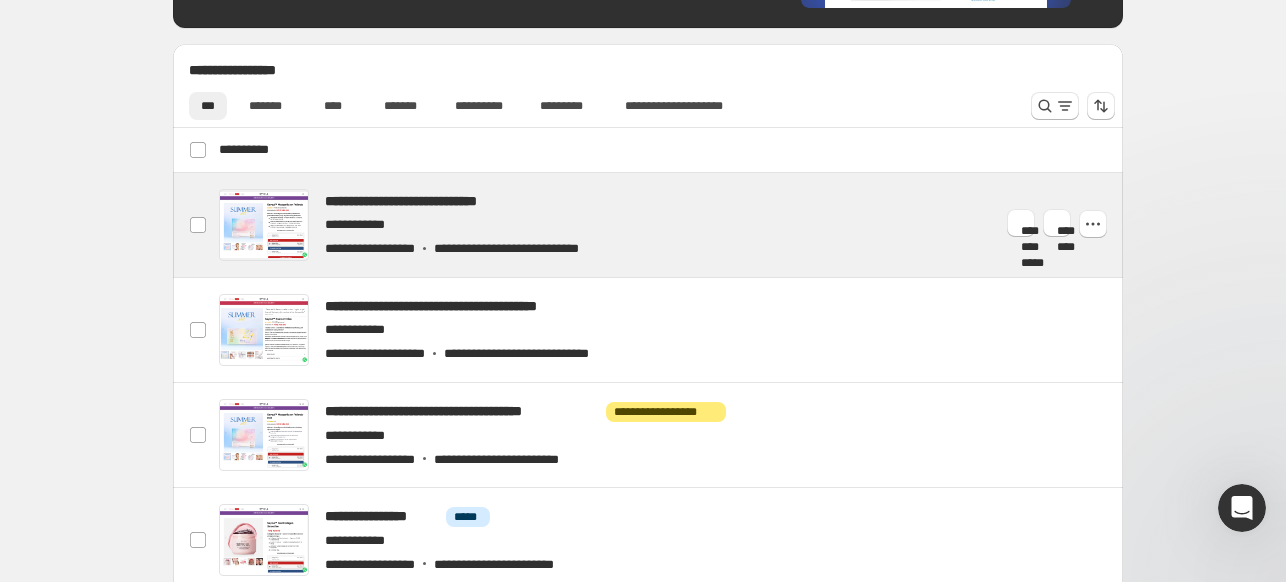 scroll, scrollTop: 0, scrollLeft: 0, axis: both 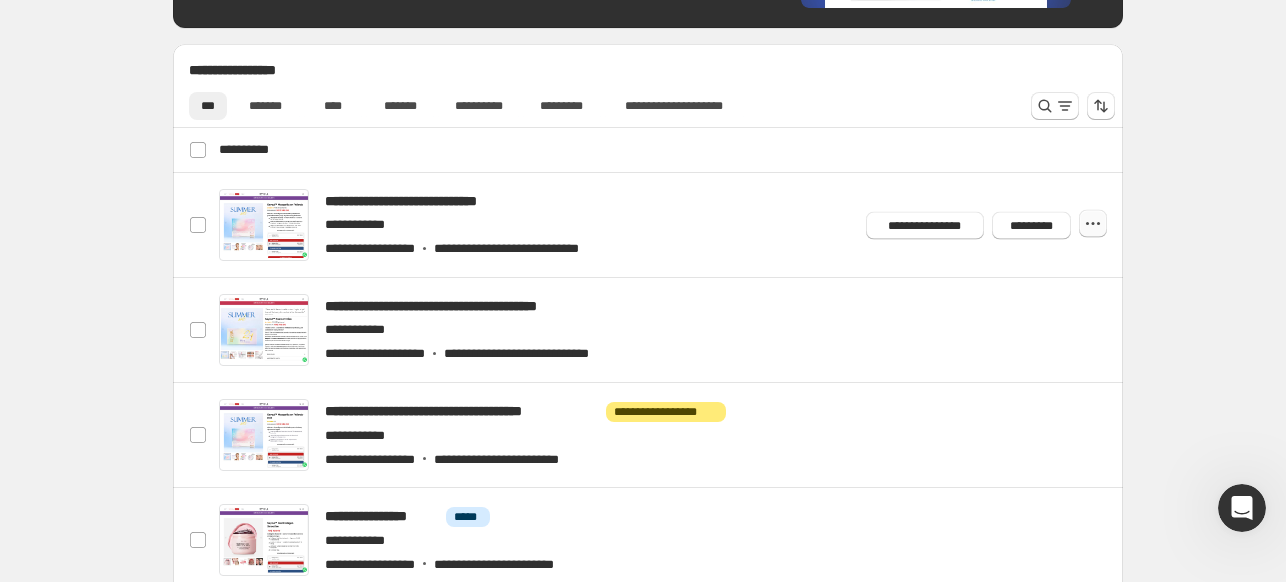 click 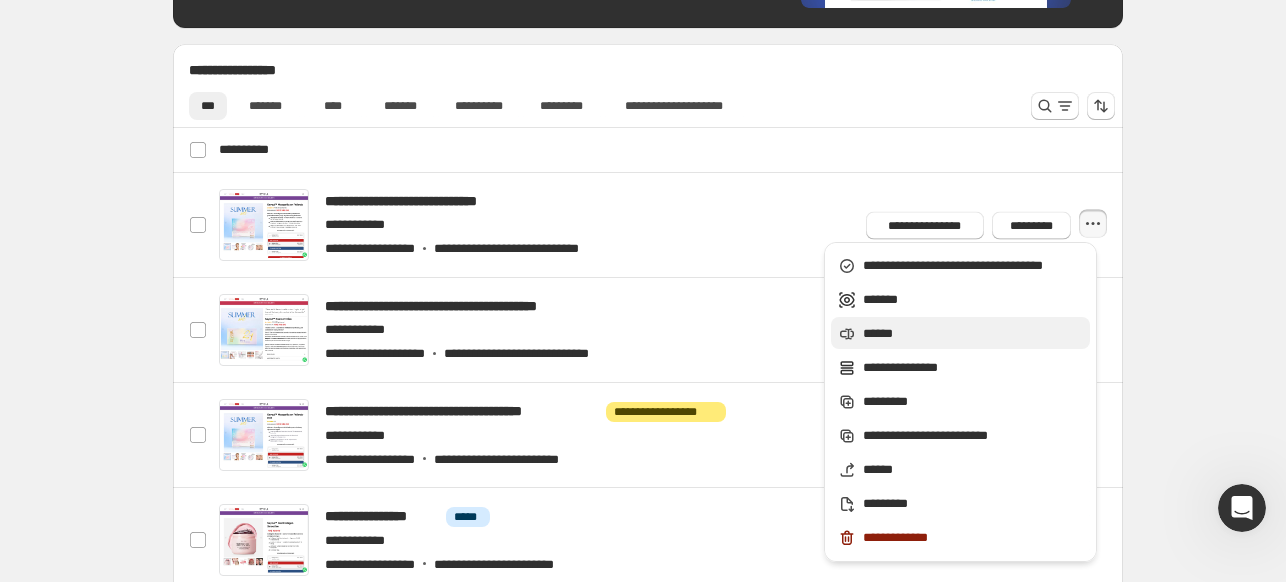 click on "******" at bounding box center (973, 334) 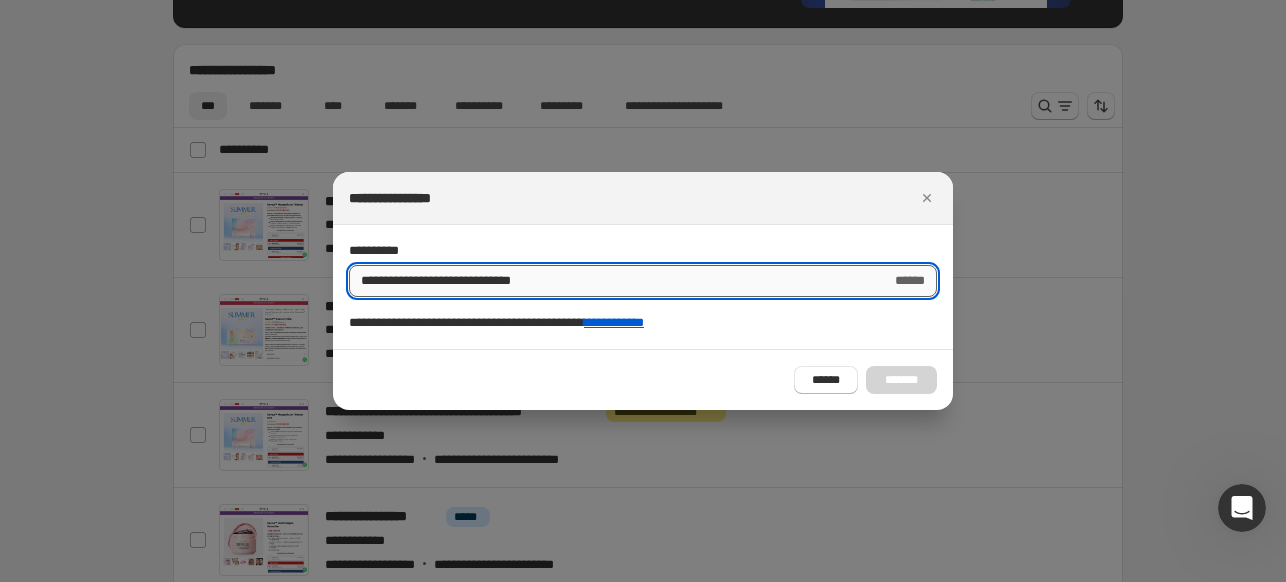 click on "**********" at bounding box center [612, 281] 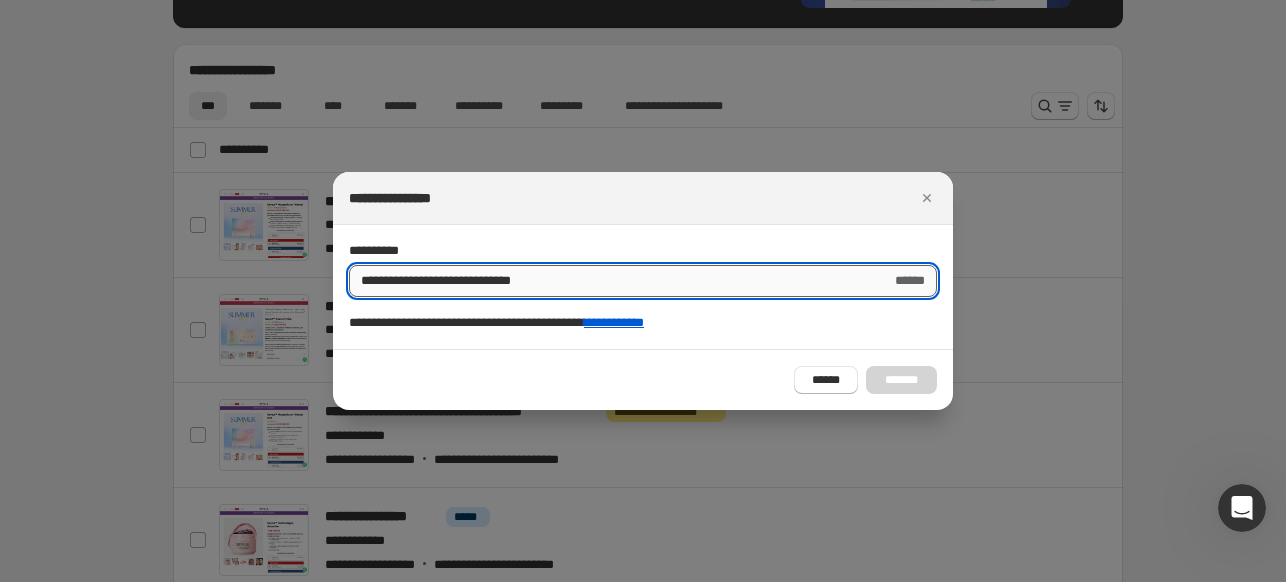 click on "**********" at bounding box center [612, 281] 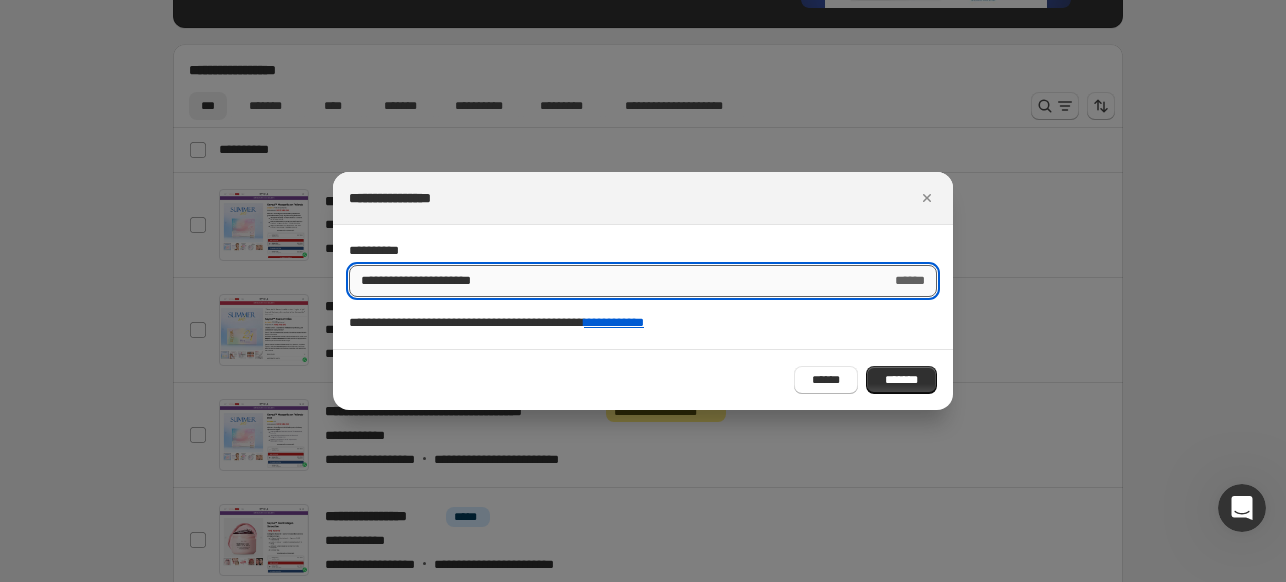 click on "**********" at bounding box center [612, 281] 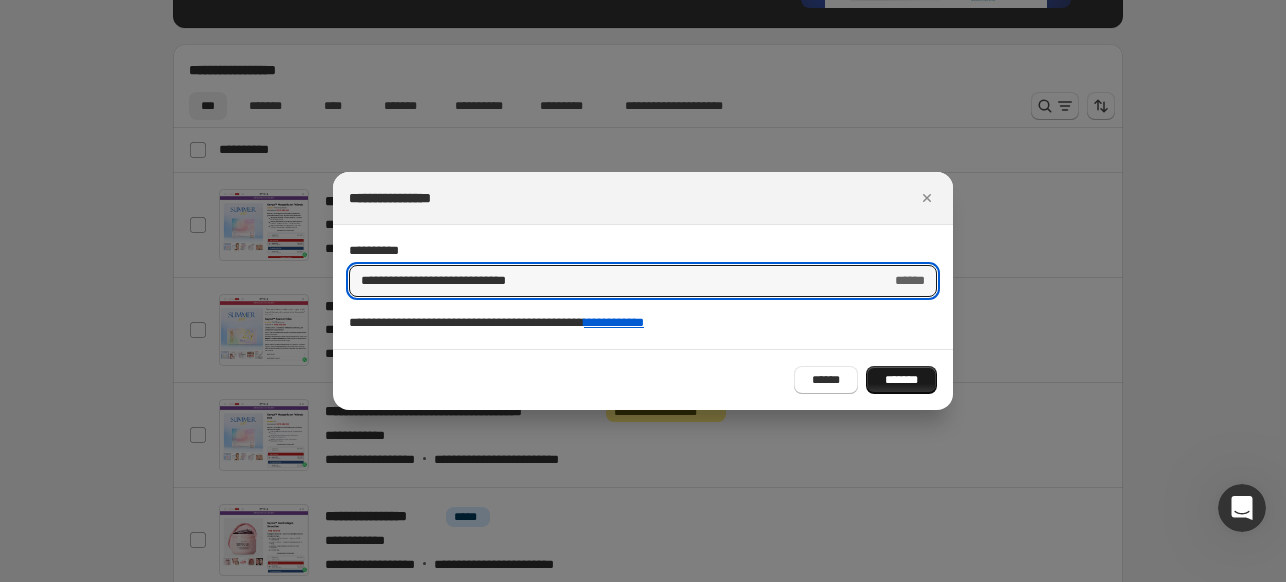 type on "**********" 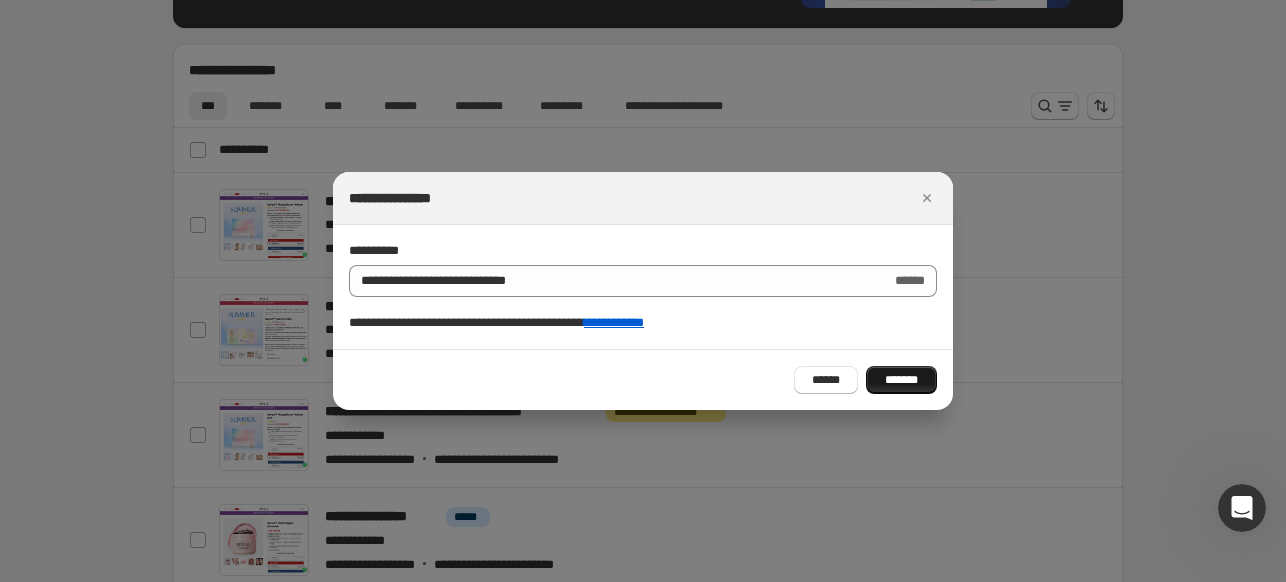 click on "*******" at bounding box center [901, 380] 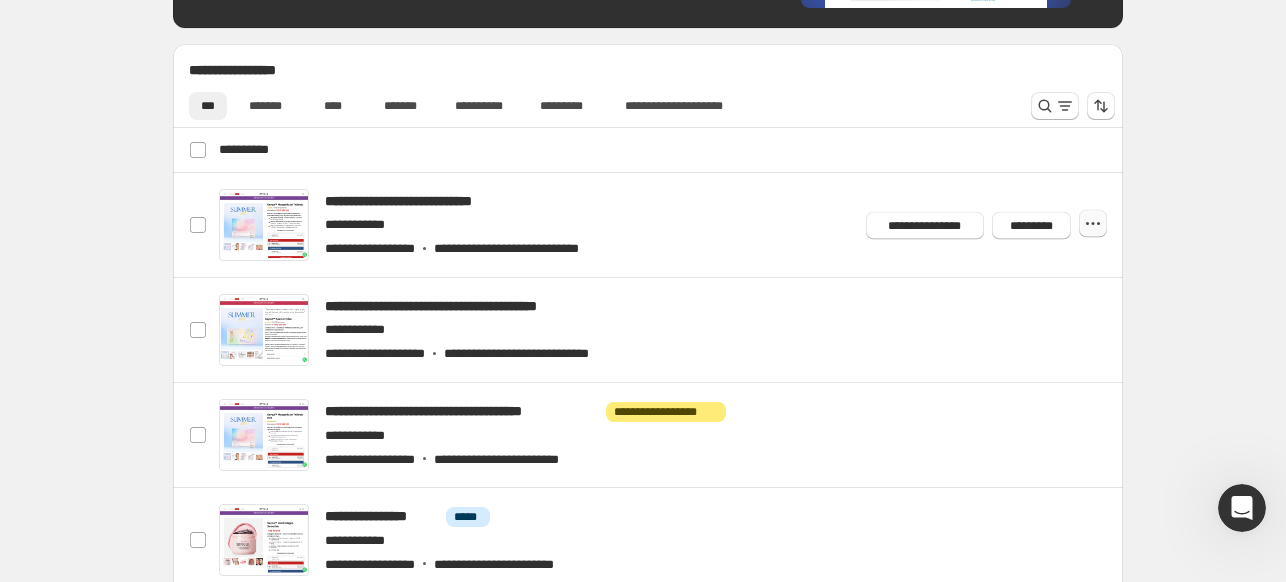 drag, startPoint x: 1078, startPoint y: 233, endPoint x: 1088, endPoint y: 225, distance: 12.806249 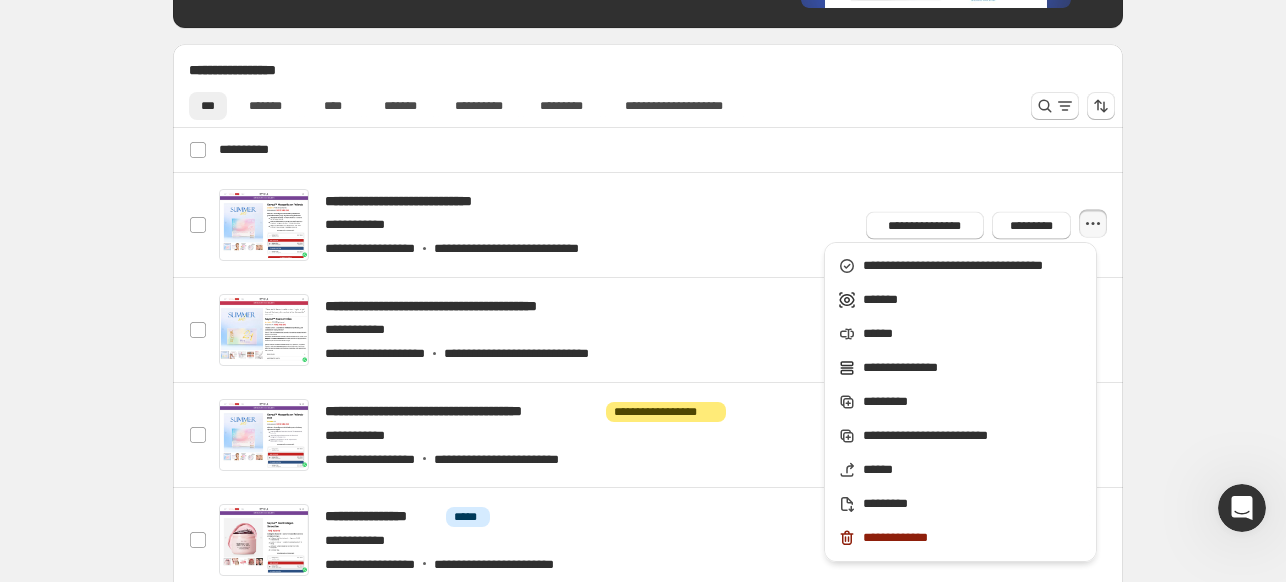 click 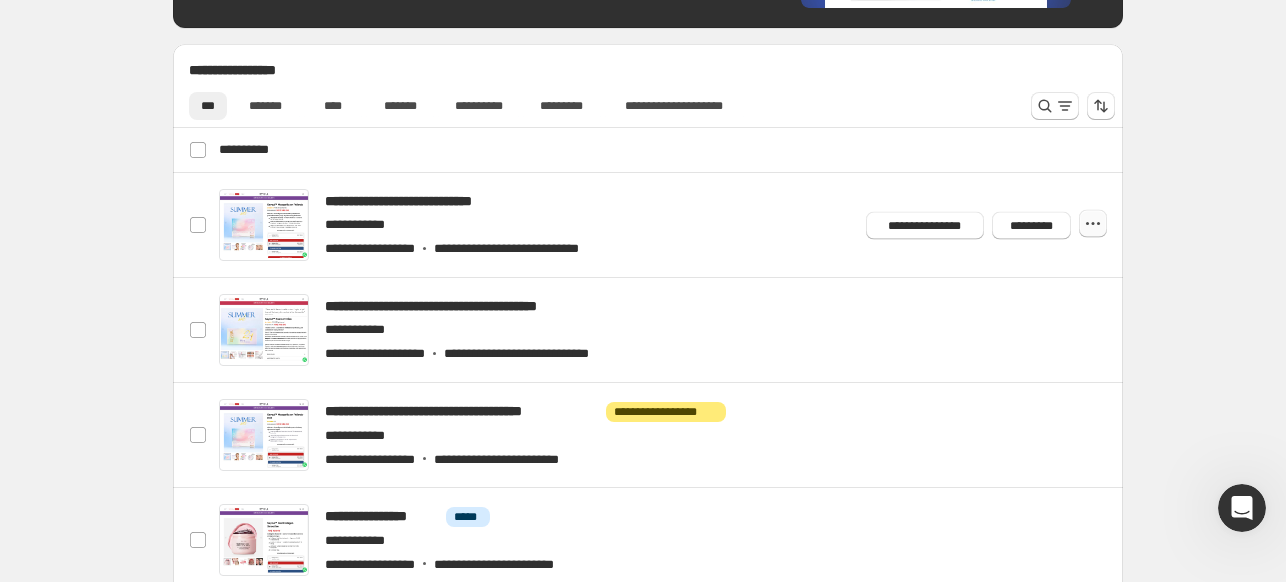 click 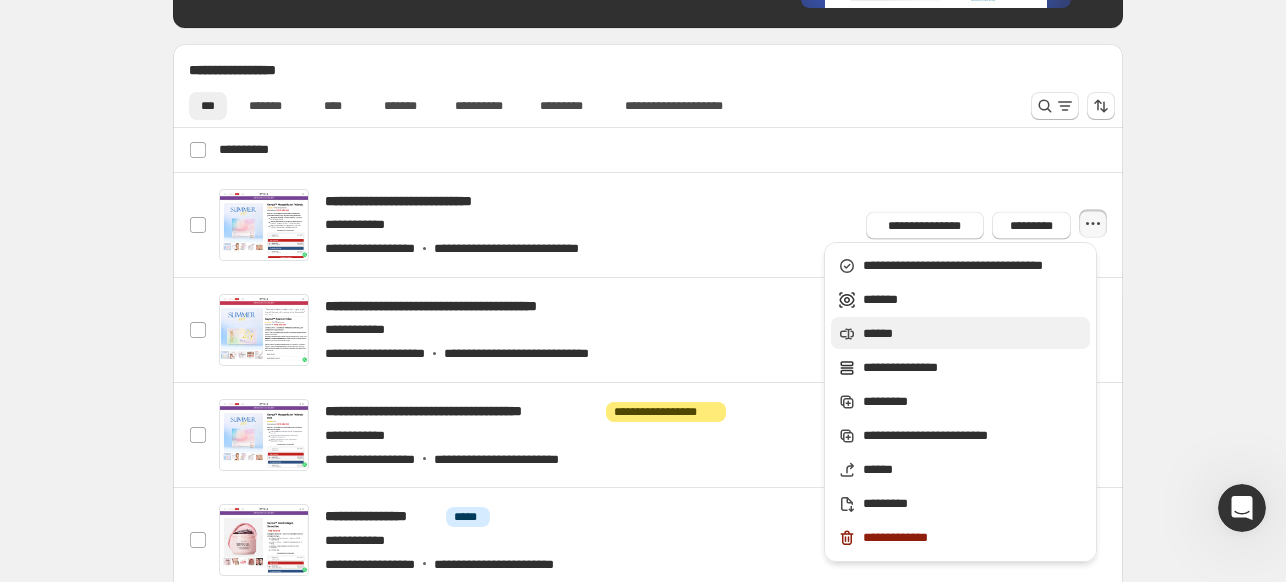 click on "******" at bounding box center [973, 334] 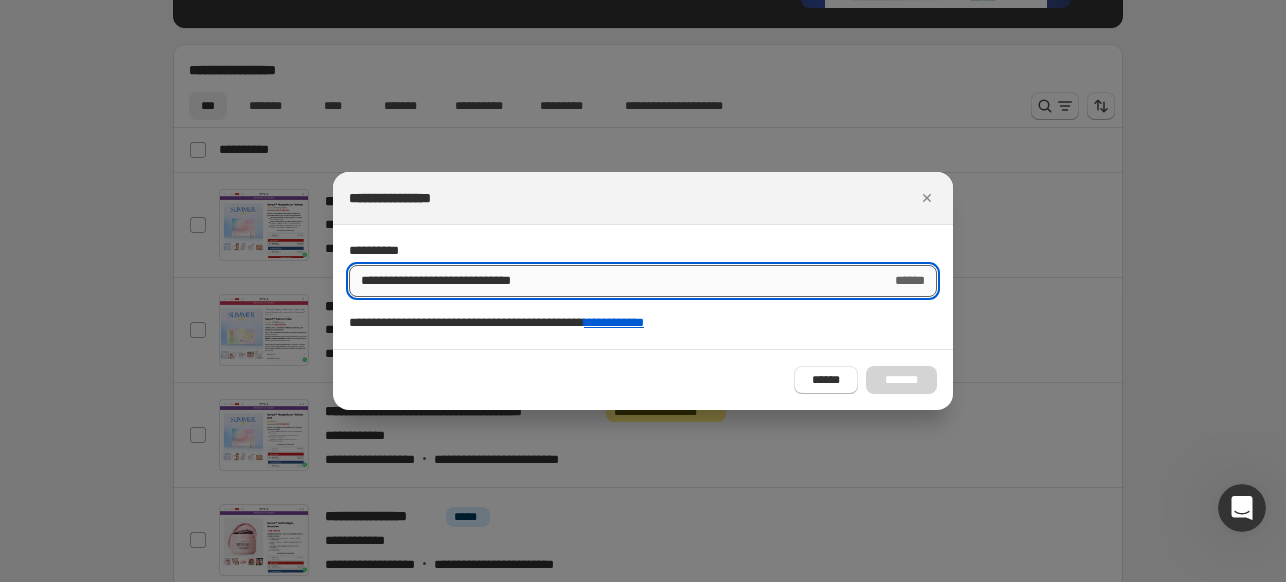 click on "**********" at bounding box center (612, 281) 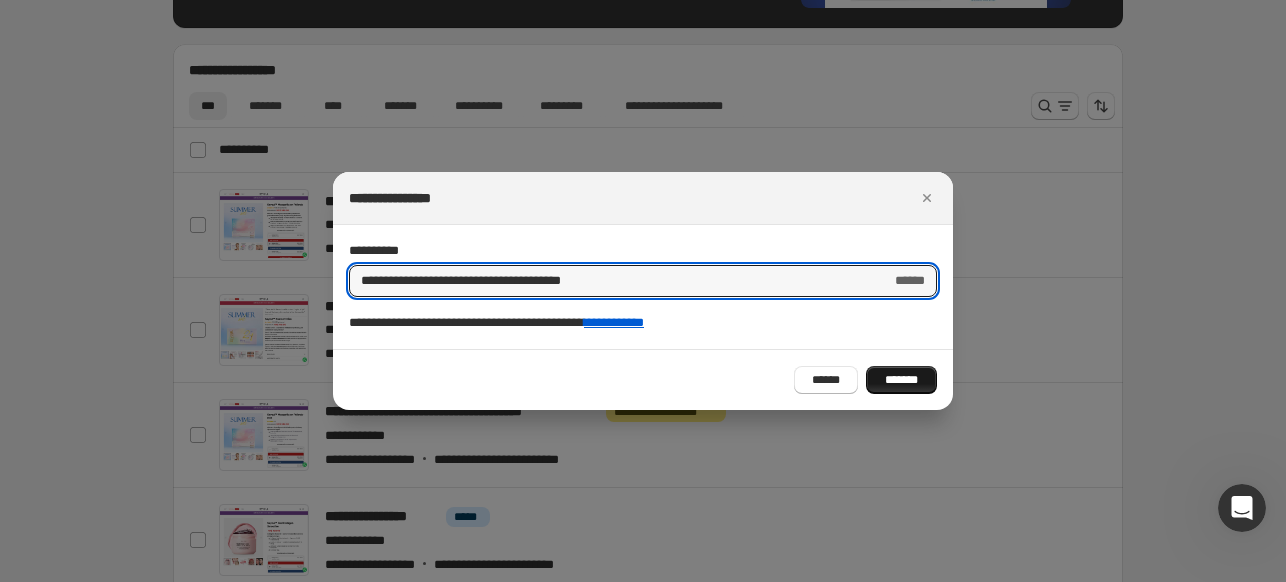 type on "**********" 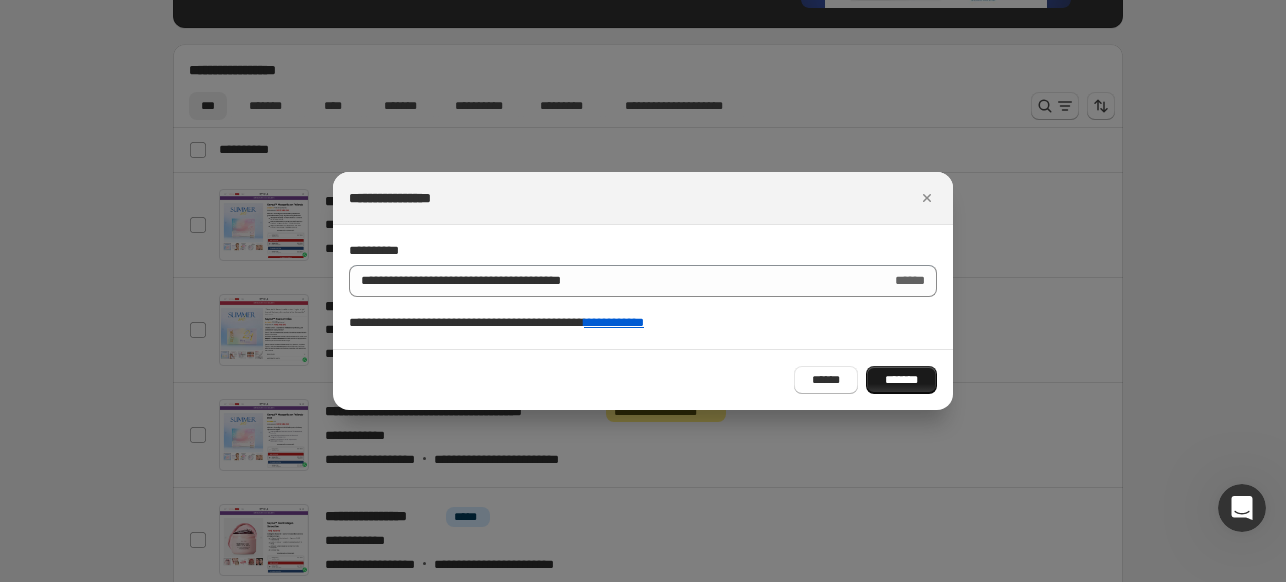 click on "*******" at bounding box center [901, 380] 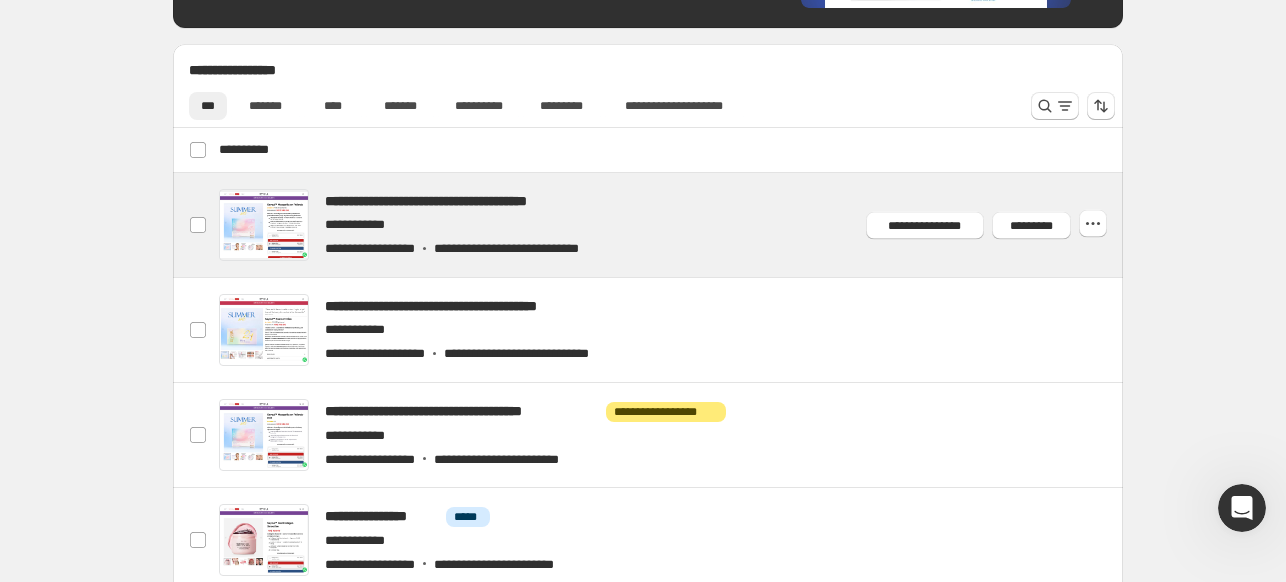 click at bounding box center (672, 225) 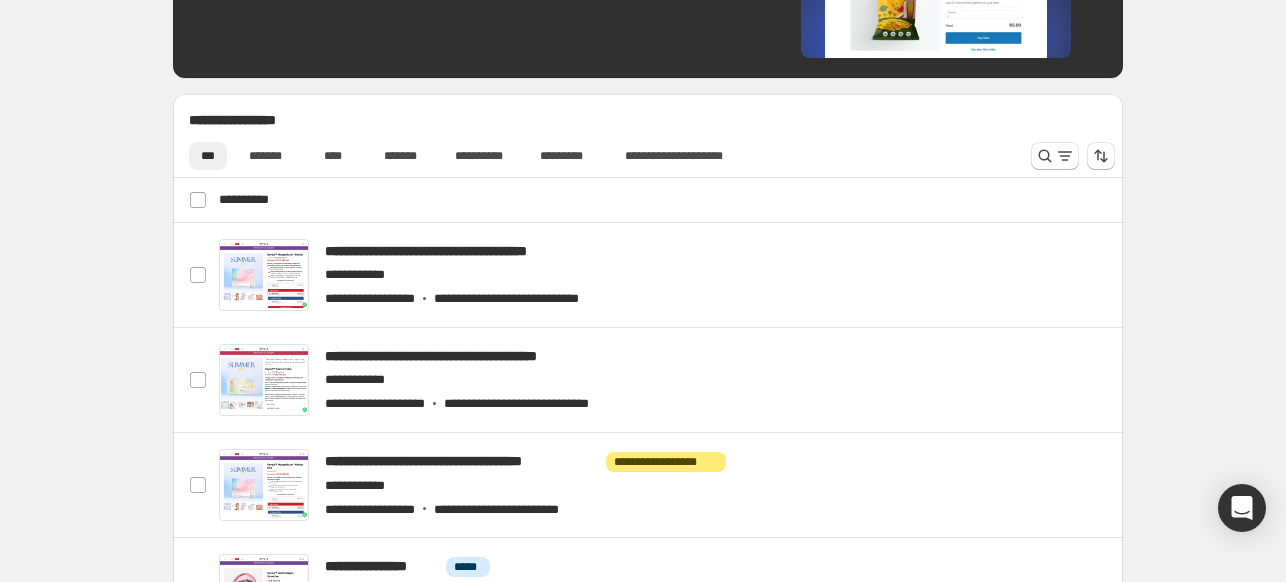 scroll, scrollTop: 863, scrollLeft: 0, axis: vertical 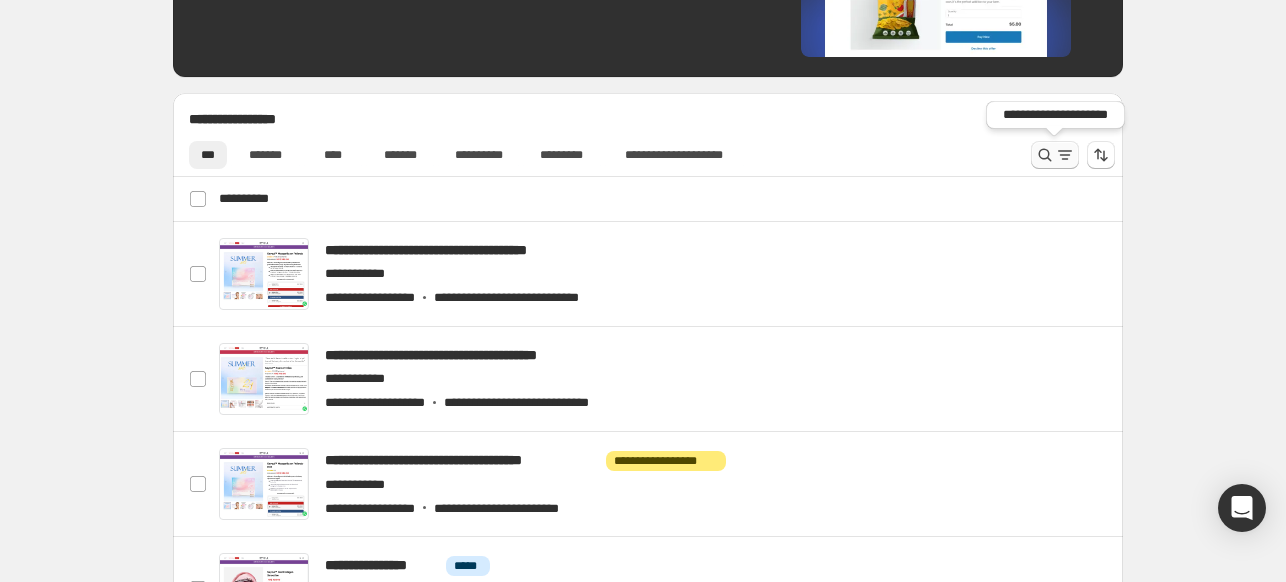 click 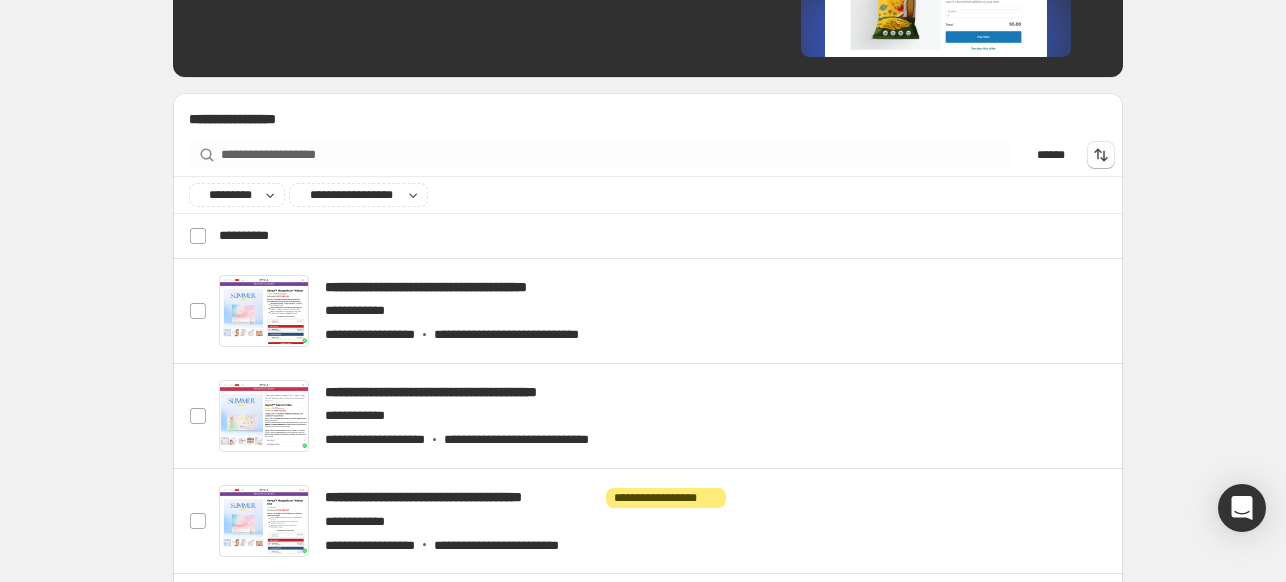 click on "**********" at bounding box center [652, 154] 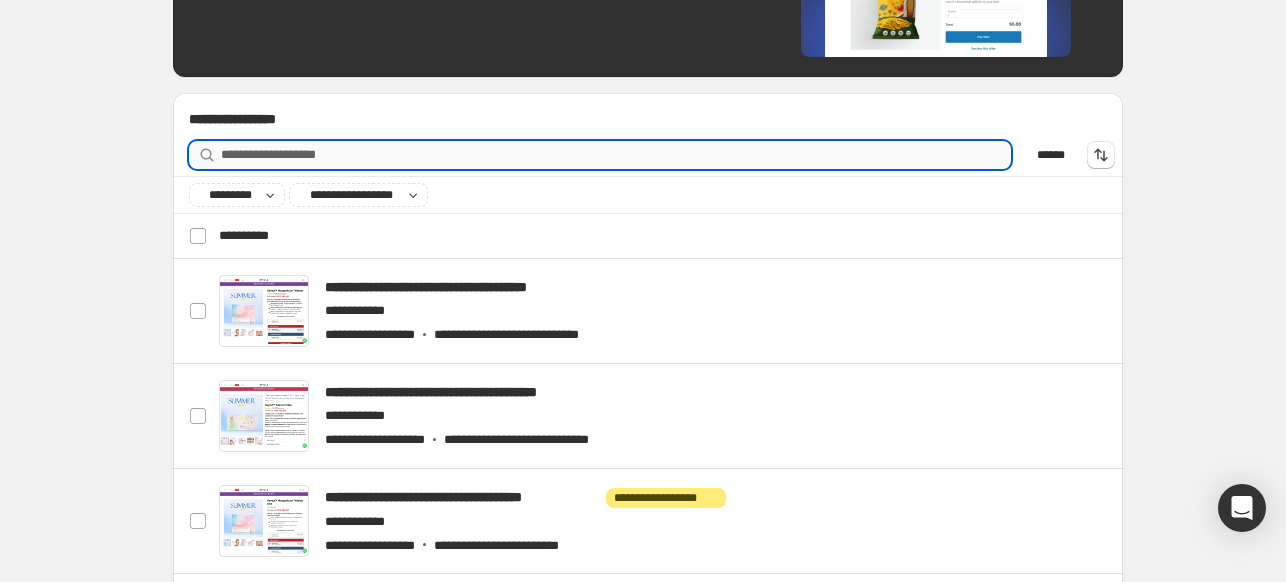 click on "**********" at bounding box center [616, 155] 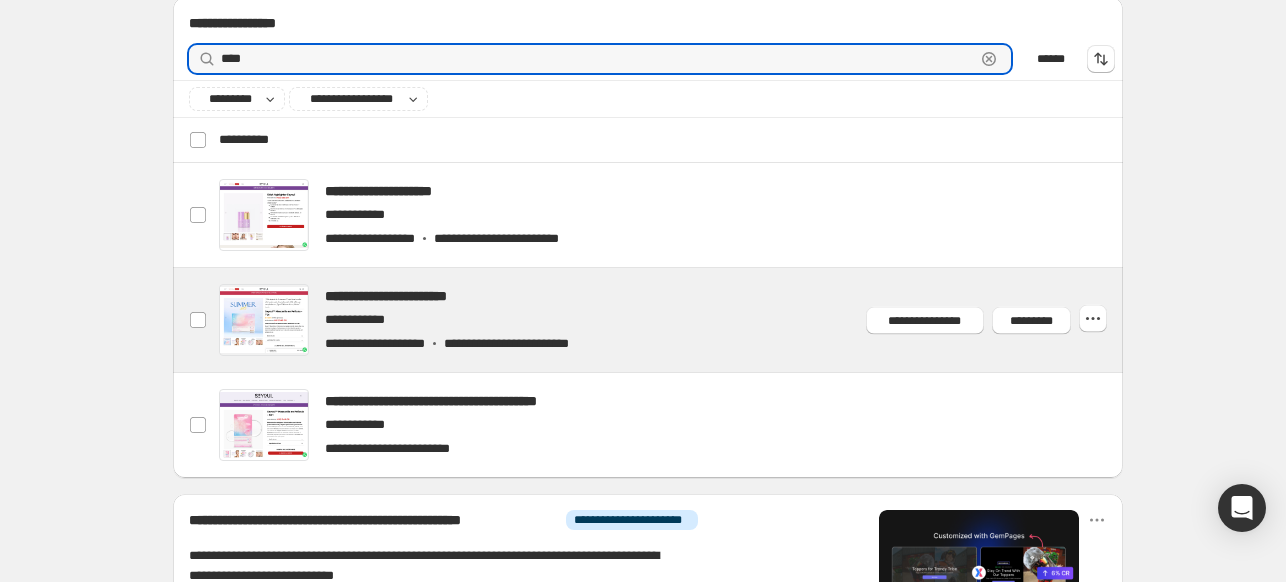 scroll, scrollTop: 960, scrollLeft: 0, axis: vertical 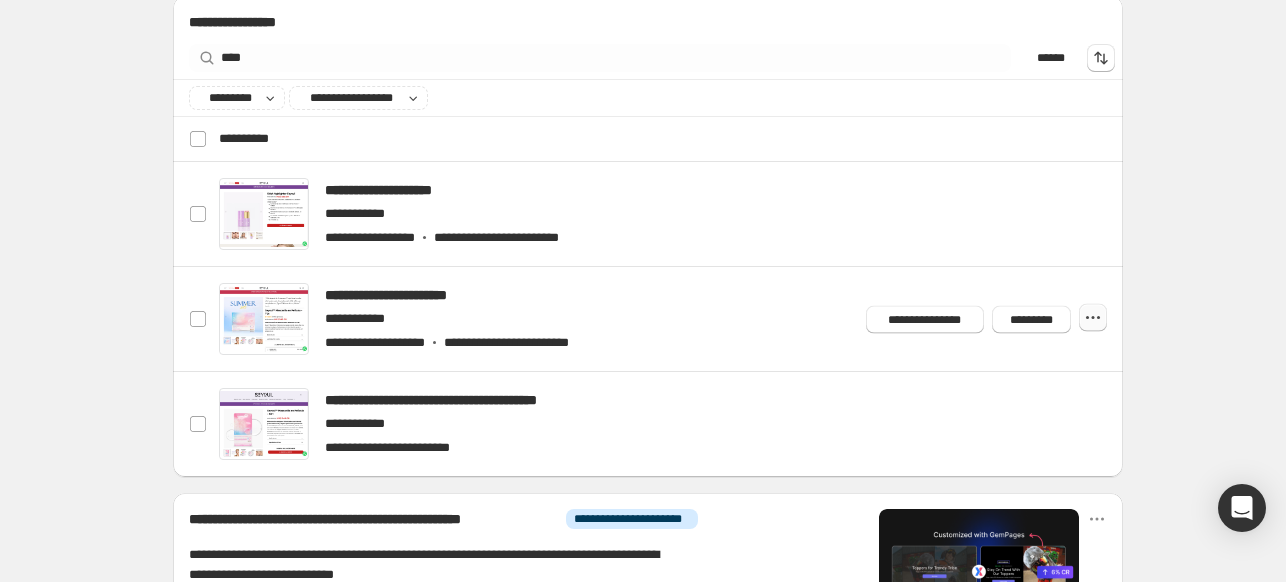 click 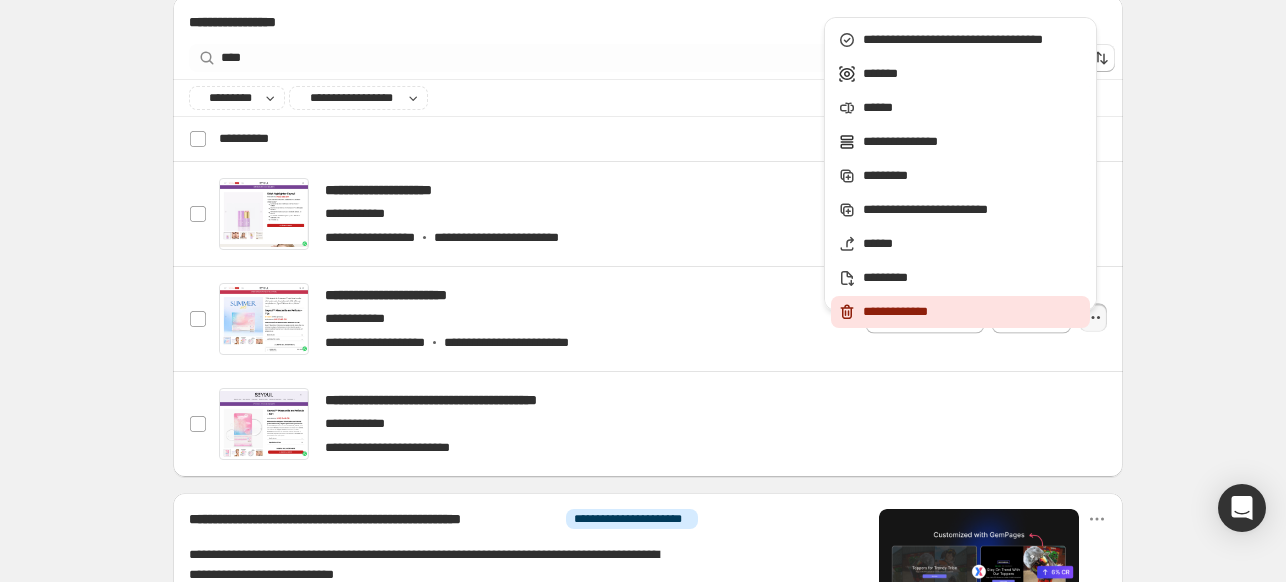click on "**********" at bounding box center (960, 312) 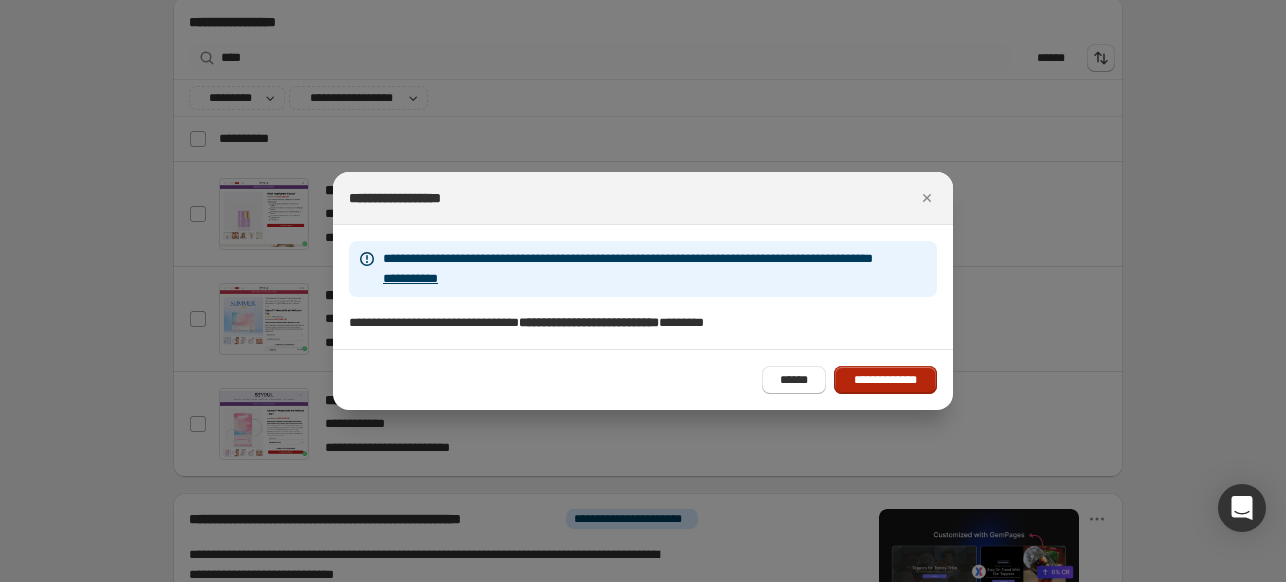 click on "**********" at bounding box center [885, 380] 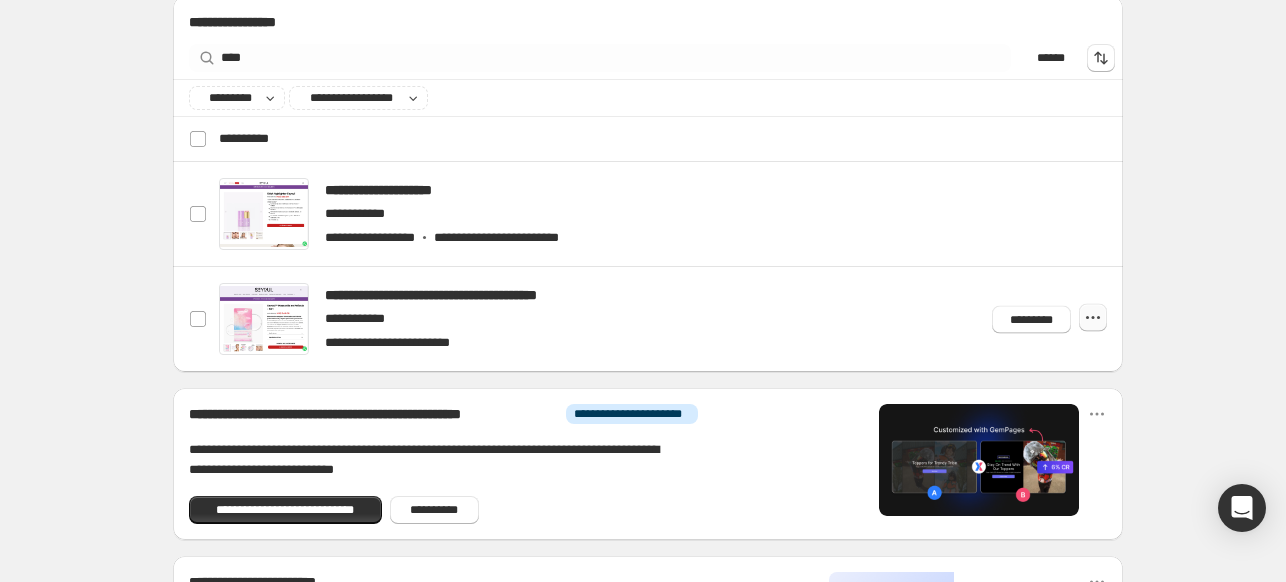 click 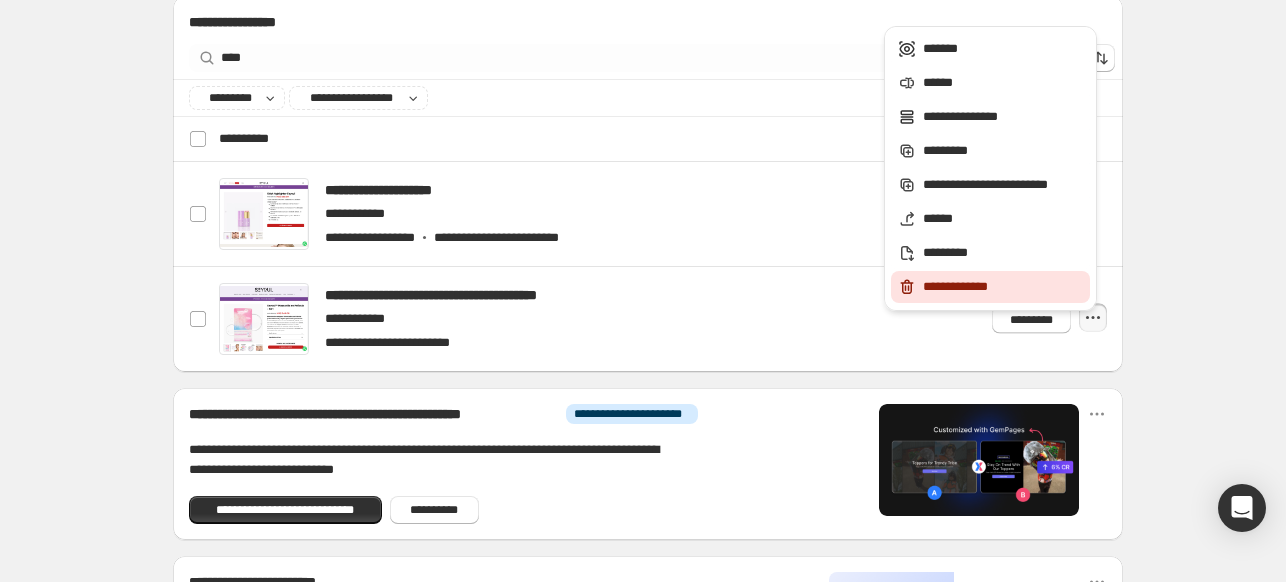 click on "**********" at bounding box center (1003, 287) 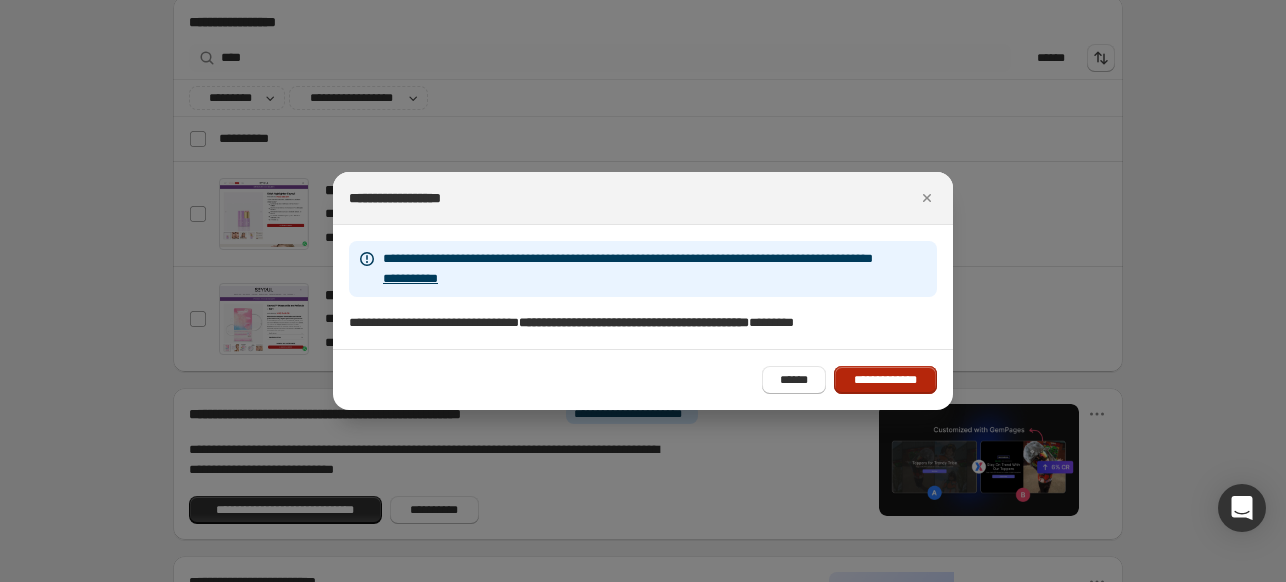 click on "**********" at bounding box center (885, 380) 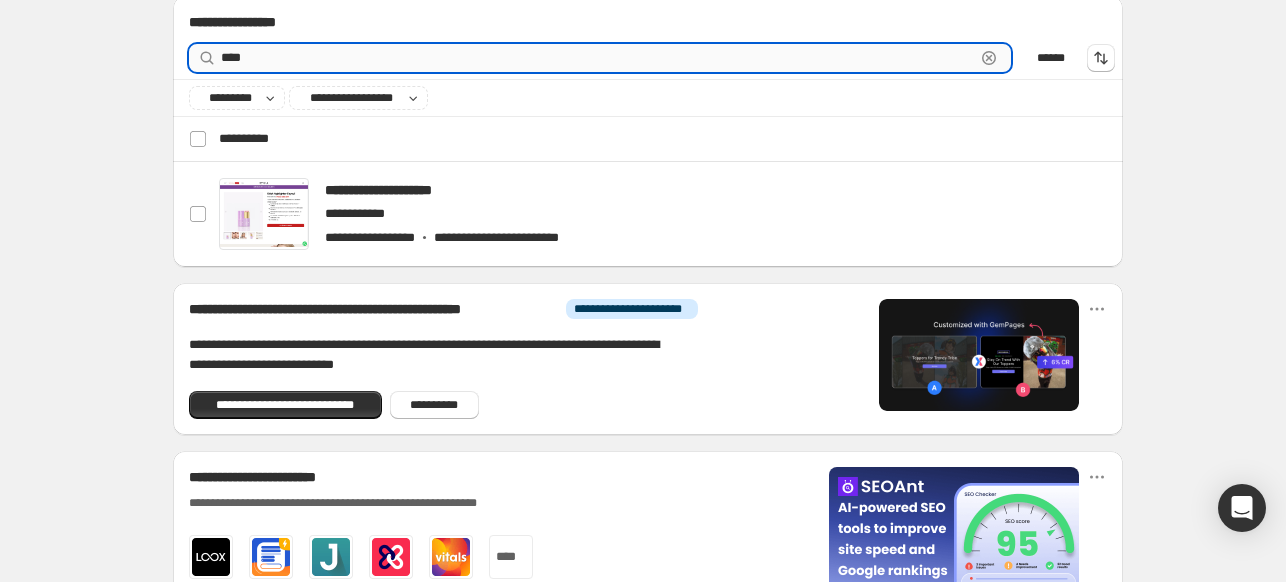 click on "****" at bounding box center [598, 58] 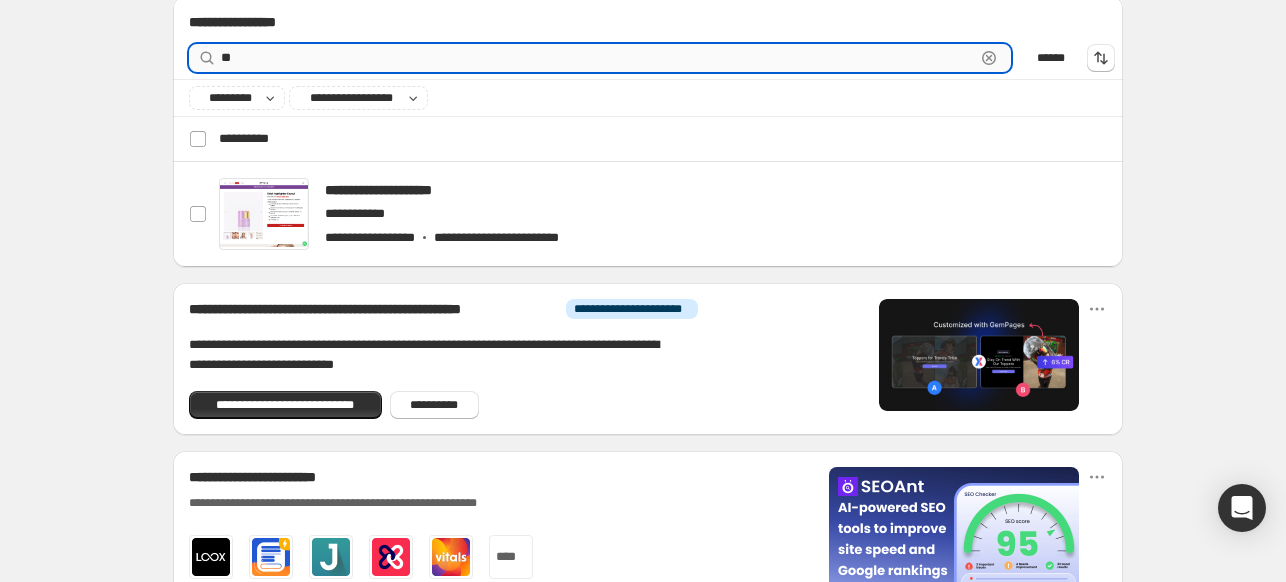 type on "*" 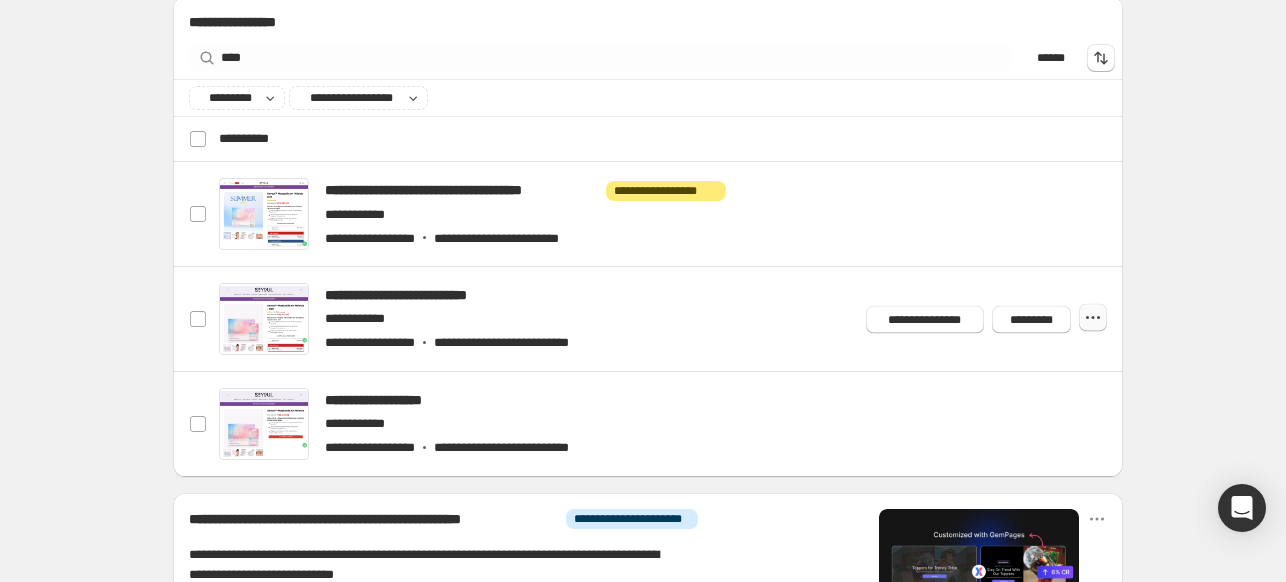 click 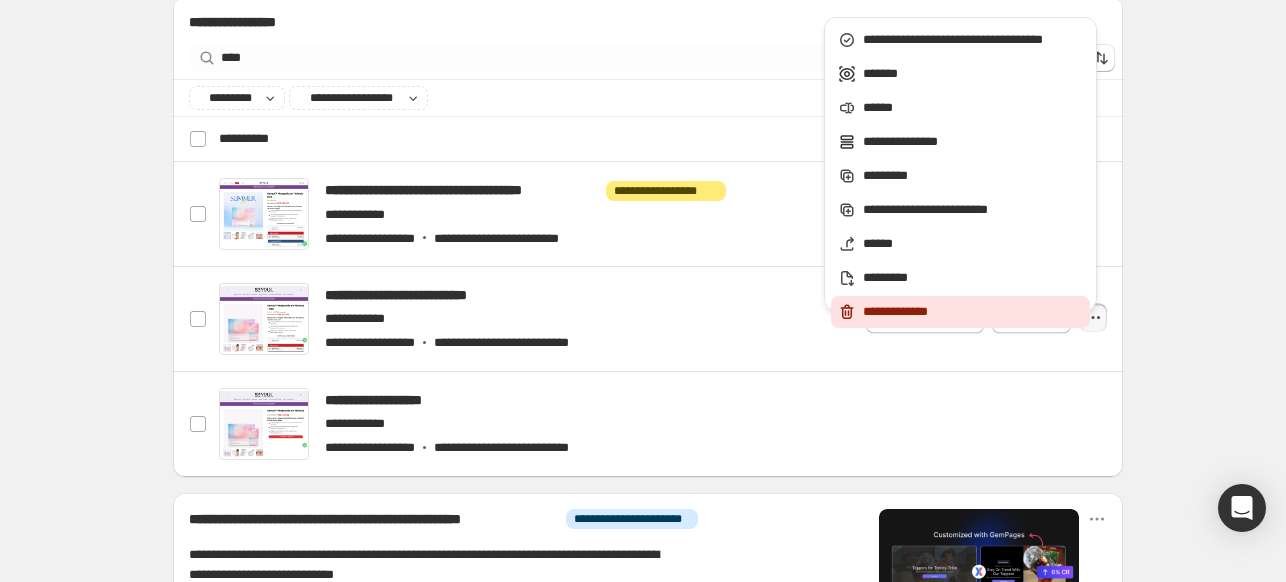 click on "**********" at bounding box center (973, 312) 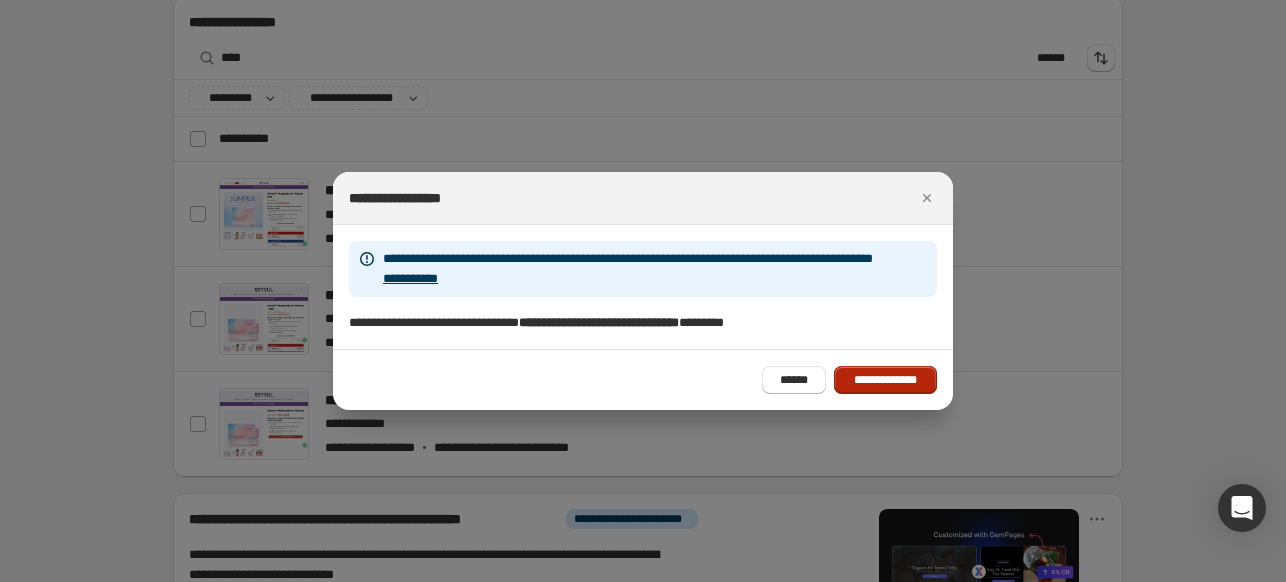 click on "**********" at bounding box center (885, 380) 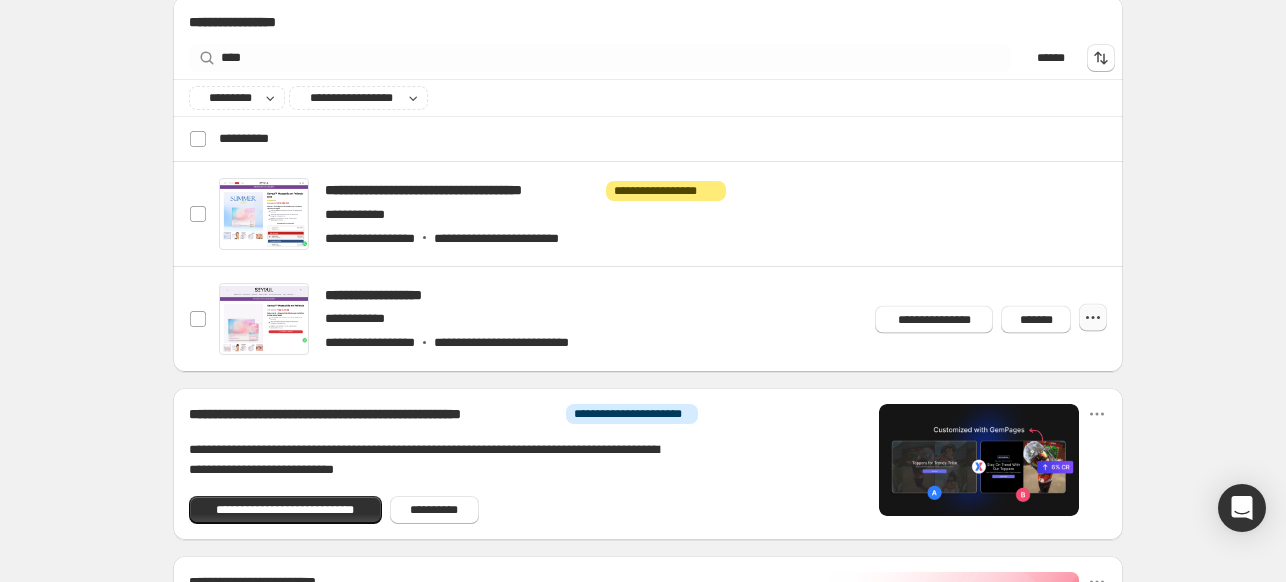 click 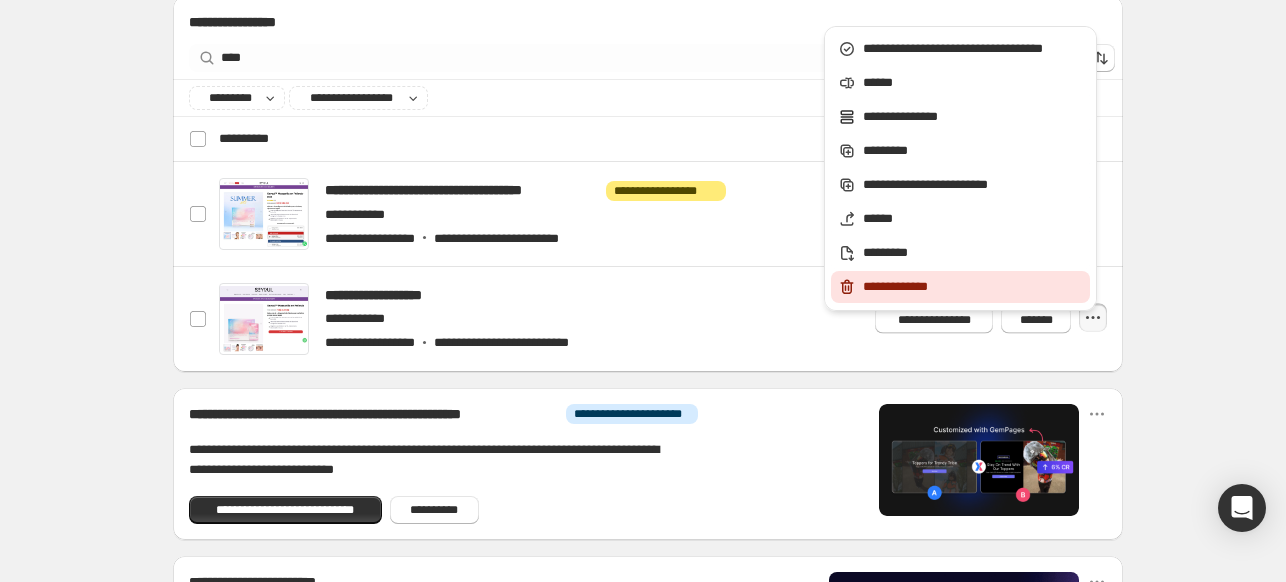 click on "**********" at bounding box center (973, 287) 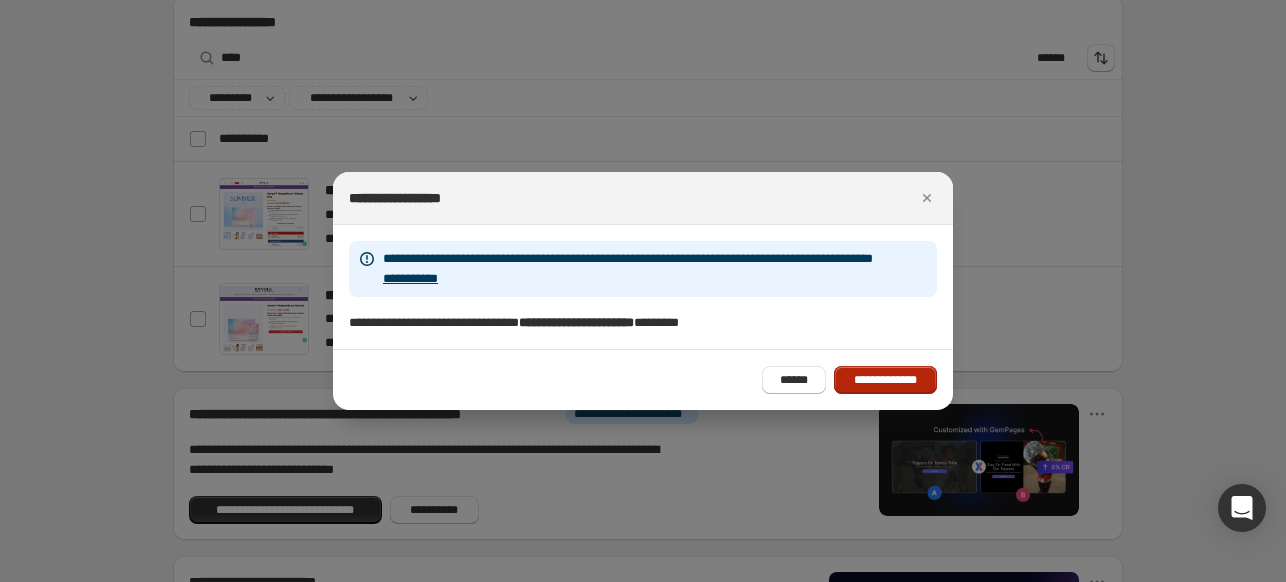 click on "**********" at bounding box center (885, 380) 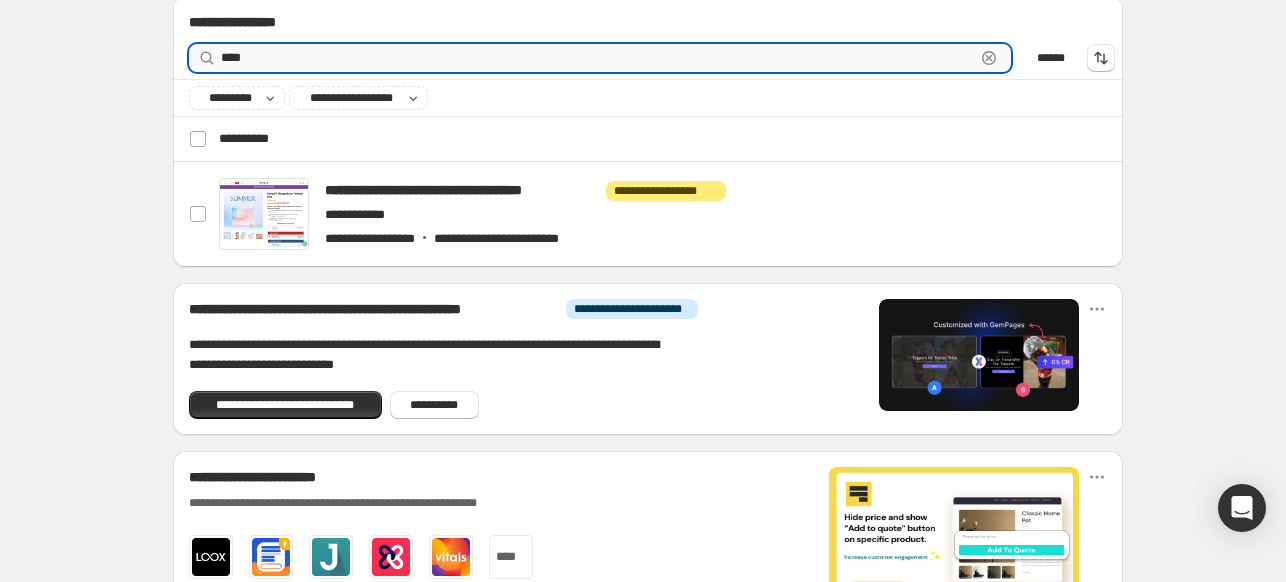 click on "****" at bounding box center [598, 58] 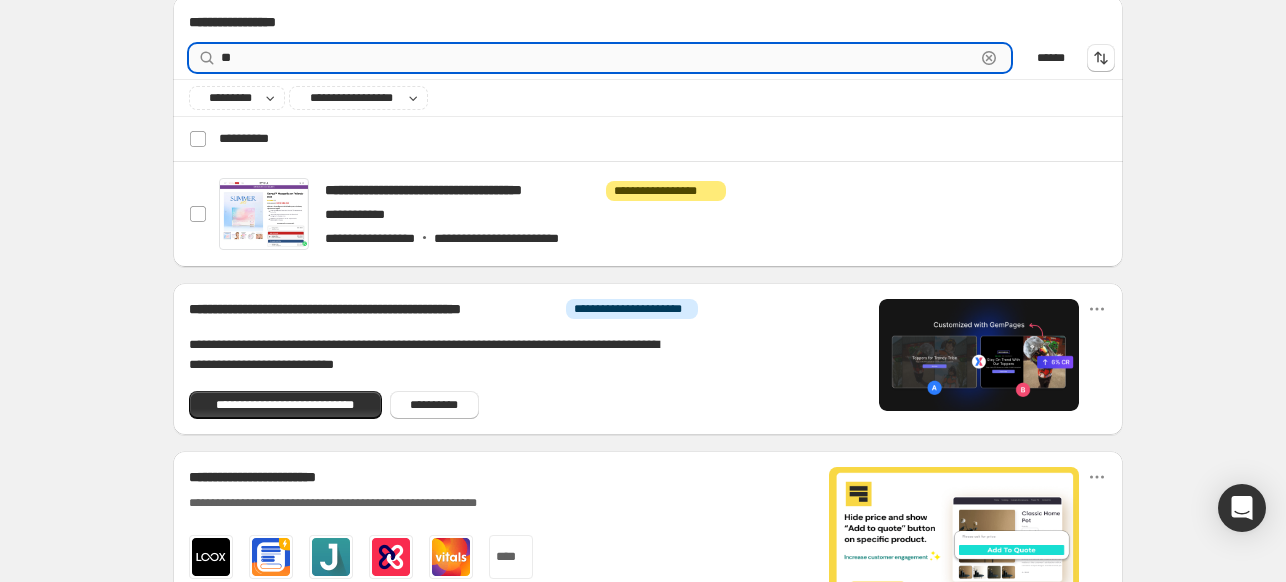 type on "*" 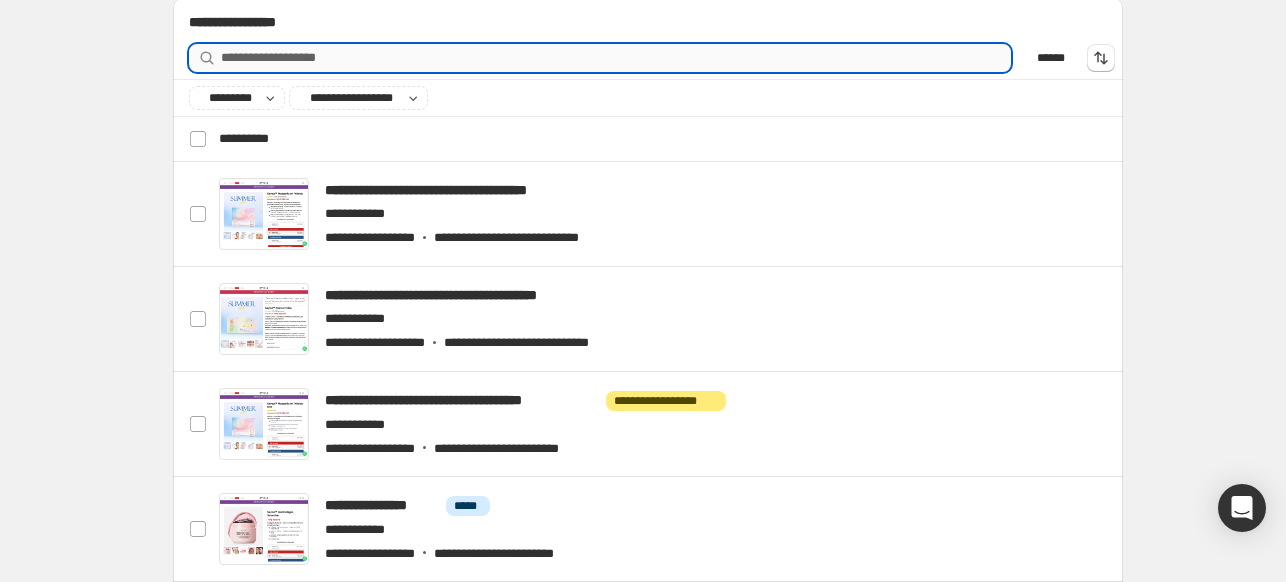 click on "**********" at bounding box center (616, 58) 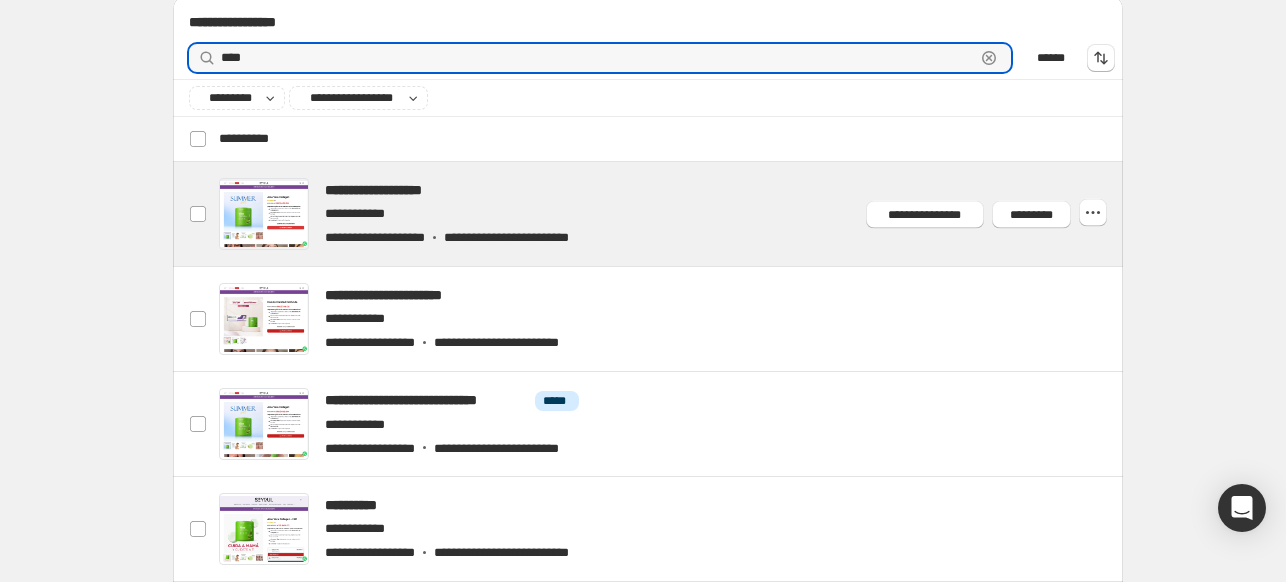 type on "****" 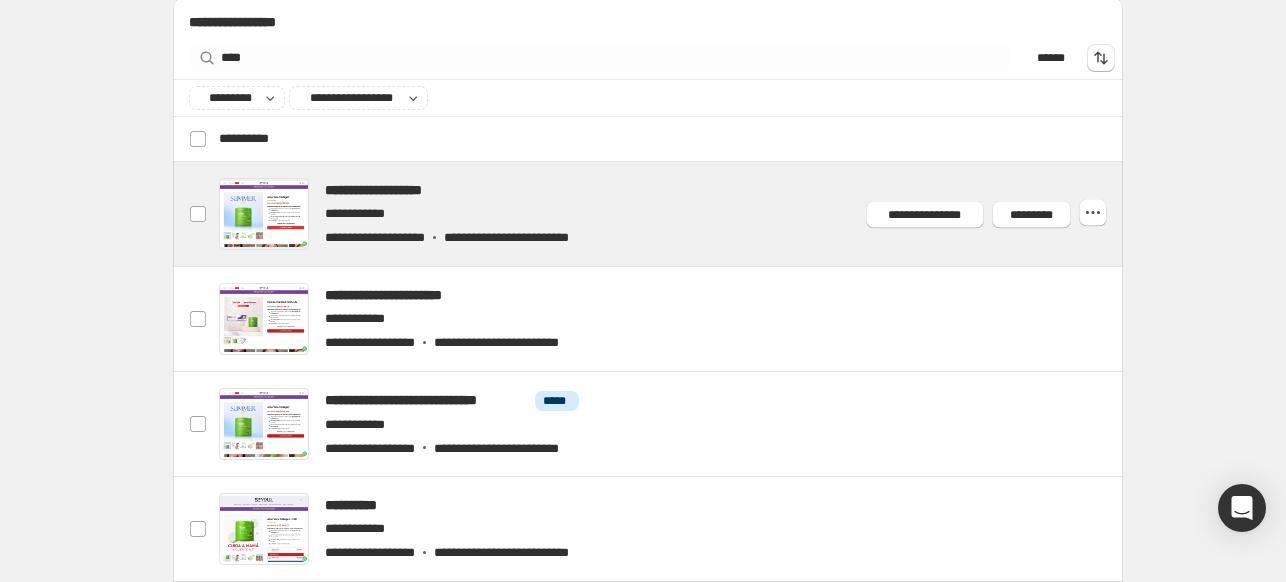 click at bounding box center (672, 214) 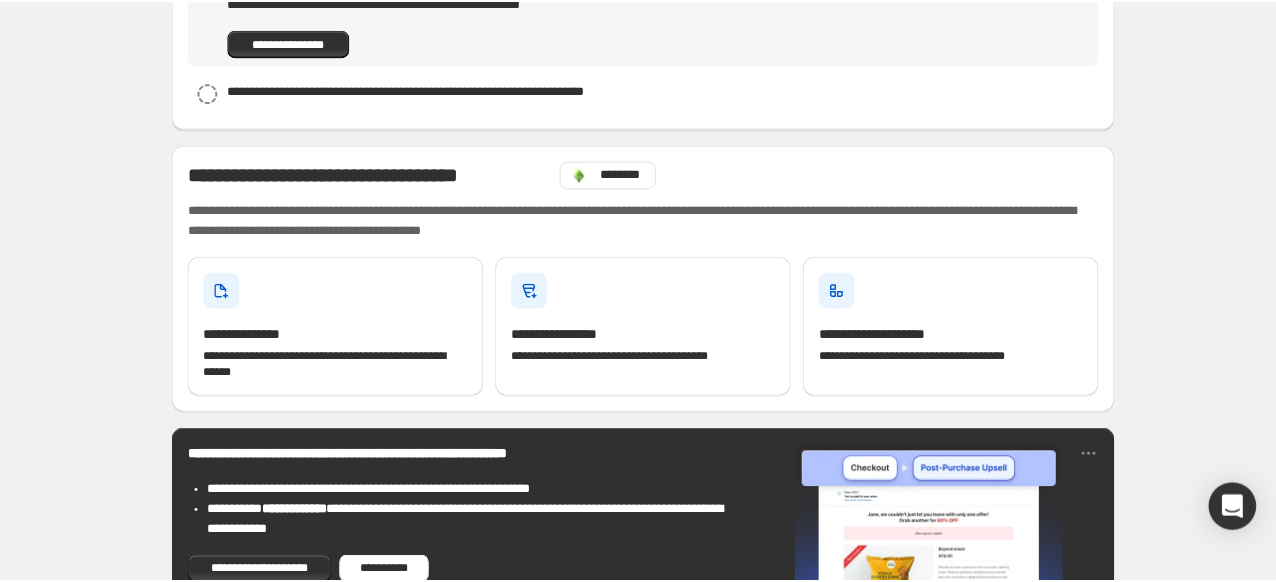 scroll, scrollTop: 276, scrollLeft: 0, axis: vertical 